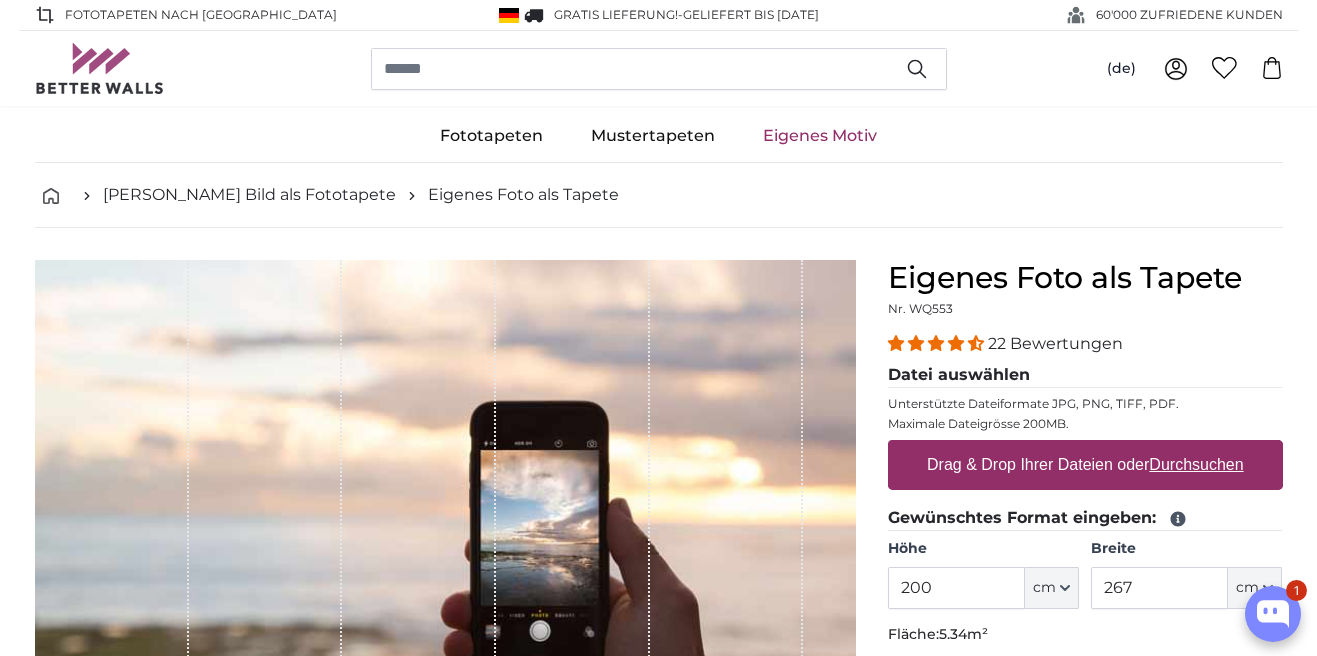 scroll, scrollTop: 0, scrollLeft: 0, axis: both 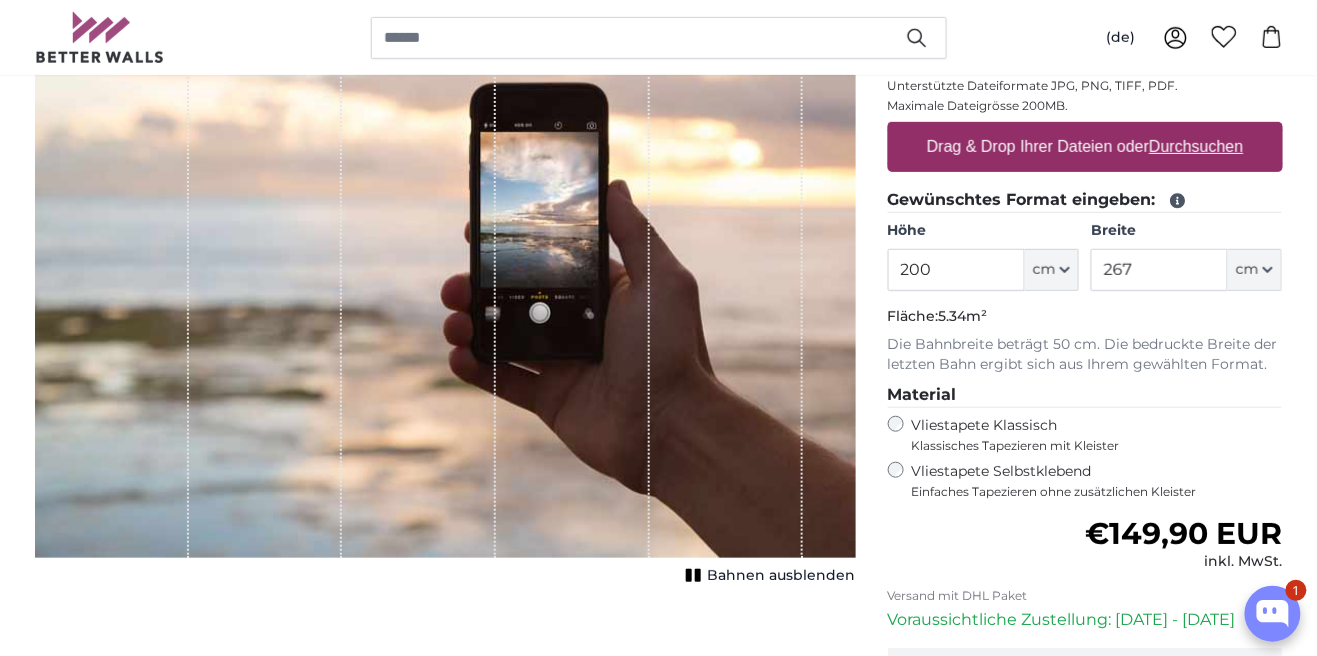 click on "200" at bounding box center [956, 270] 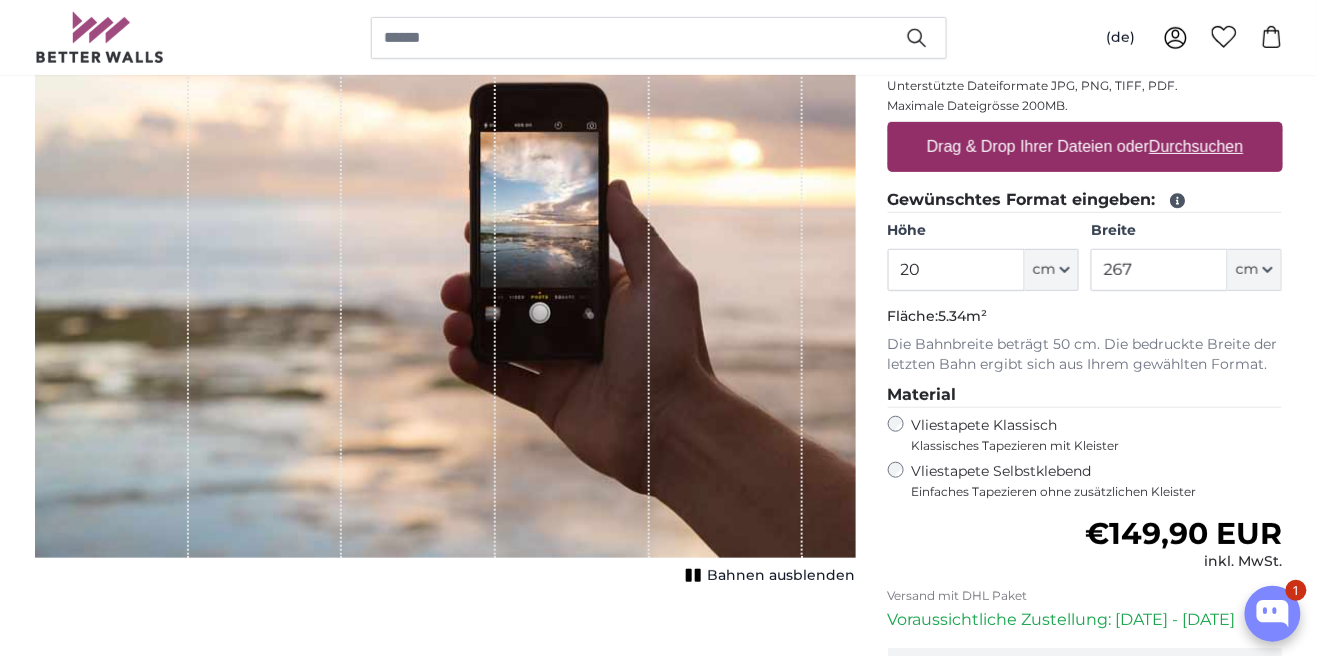 type on "2" 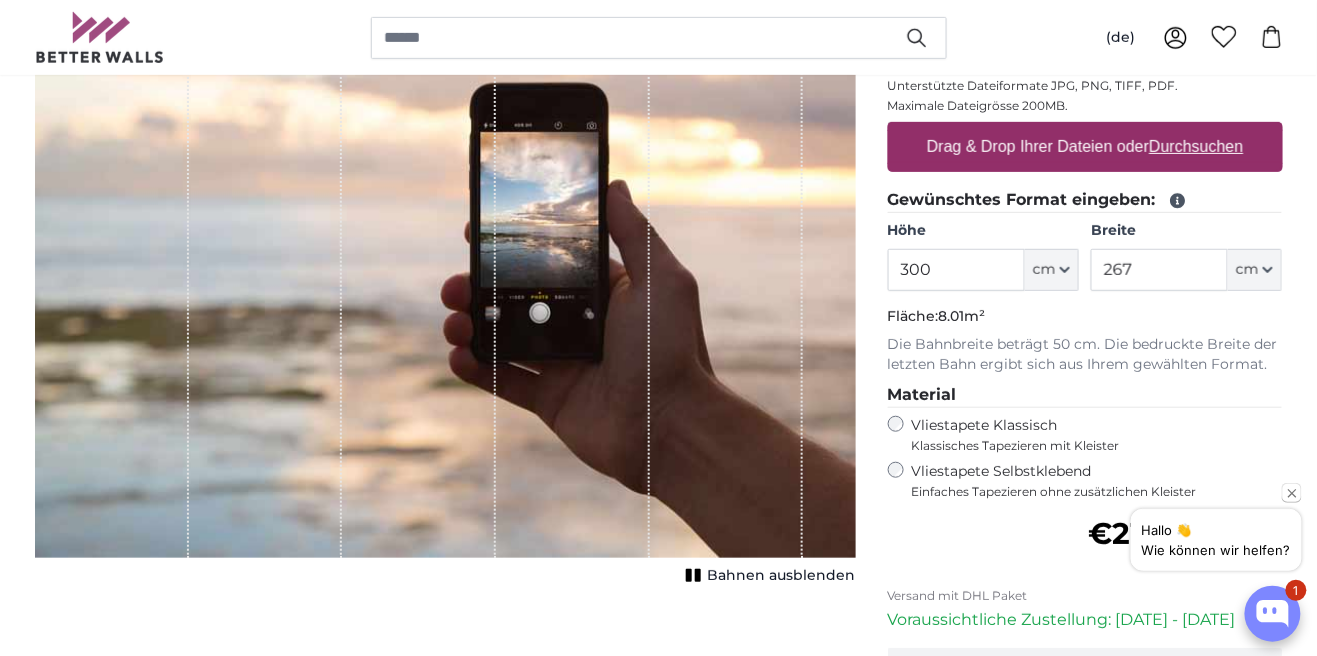type on "300" 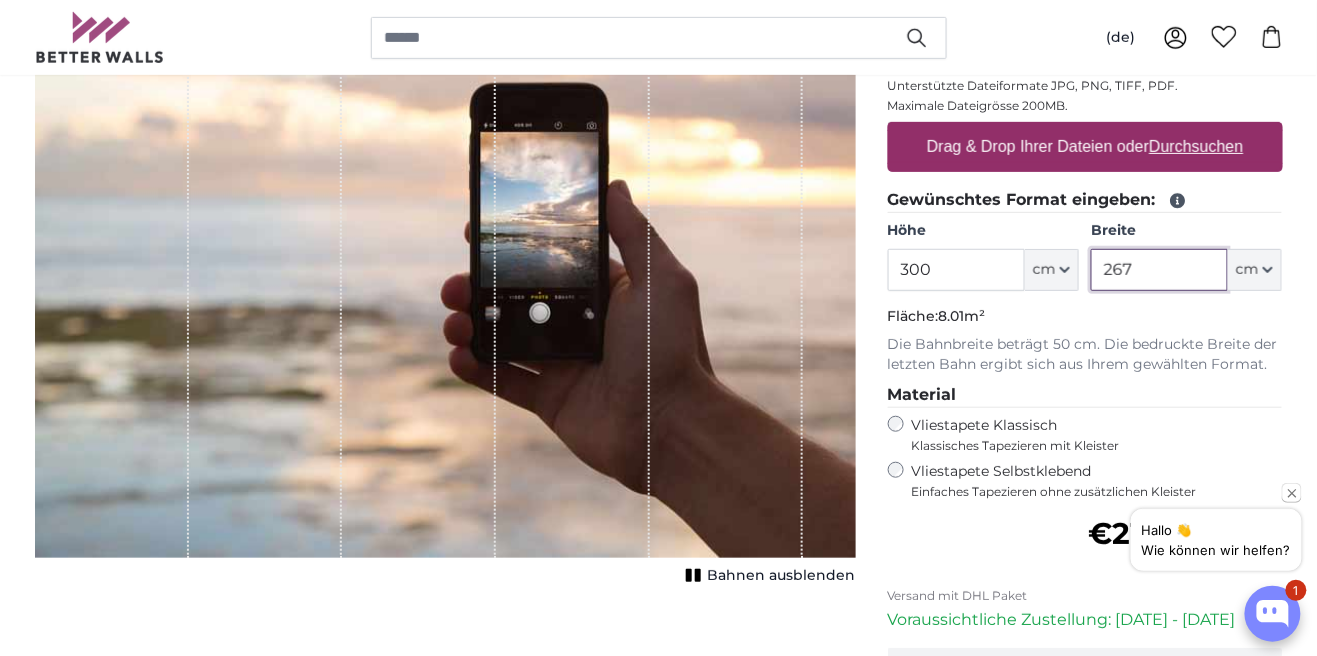 click on "267" at bounding box center (1159, 270) 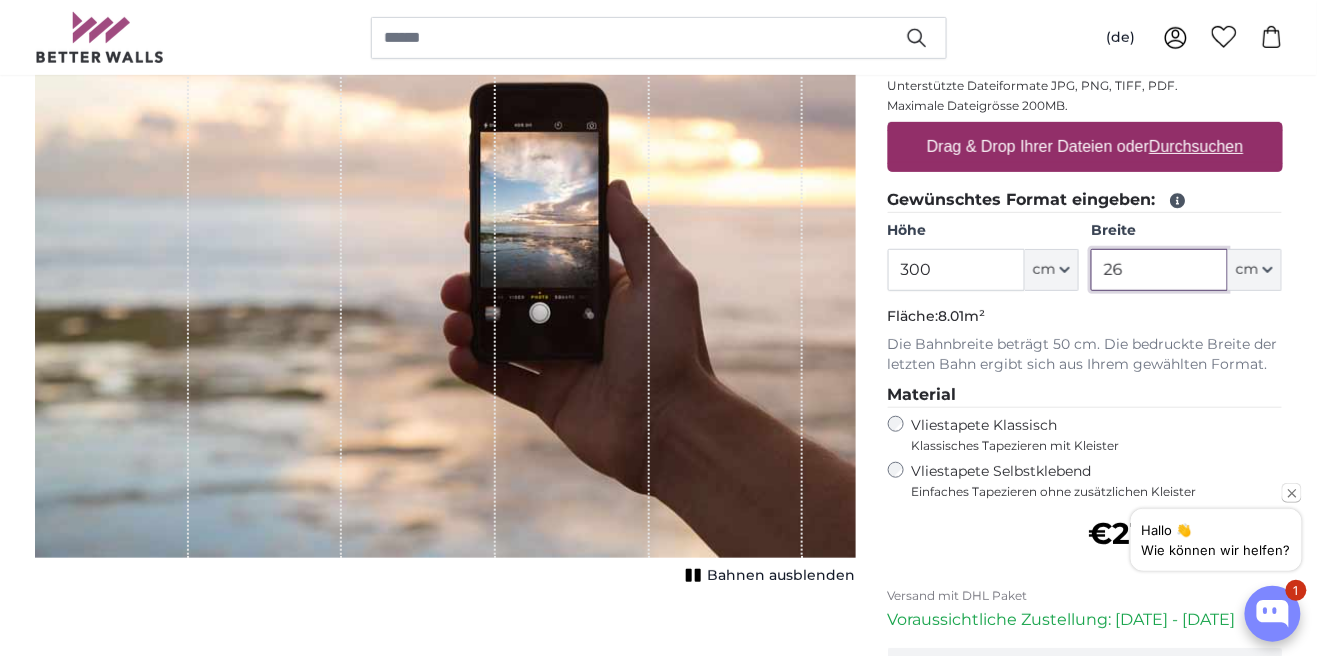 type on "2" 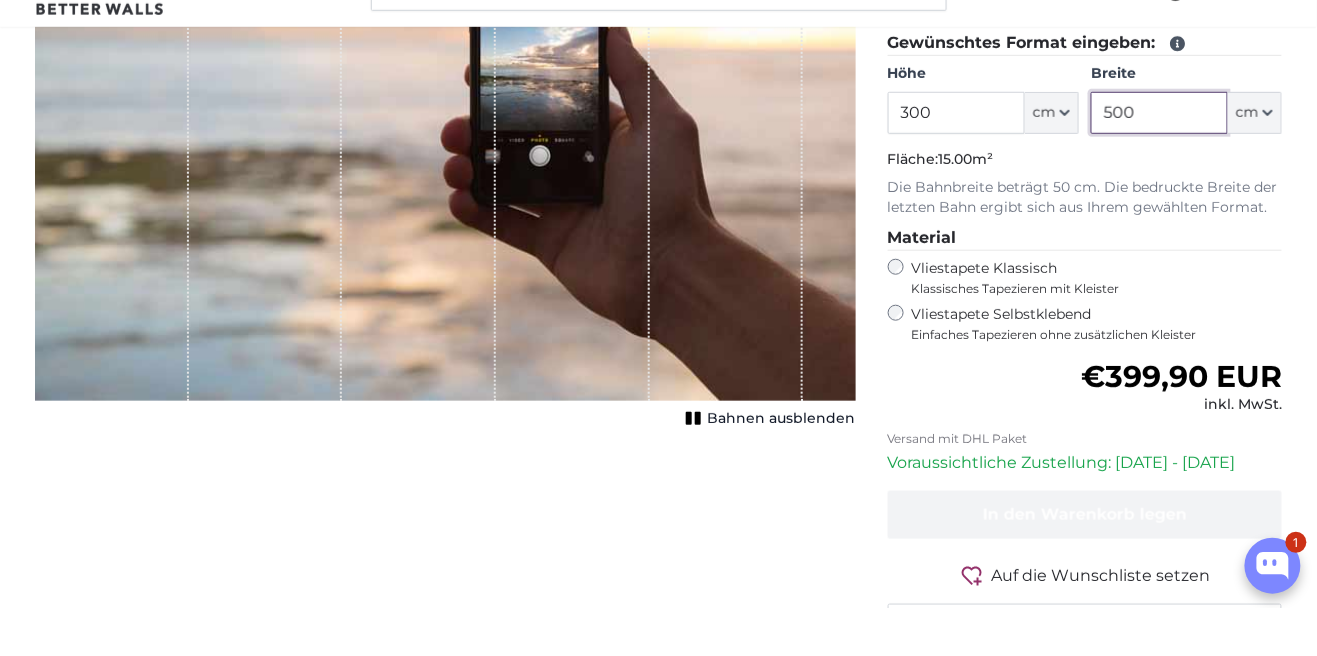 scroll, scrollTop: 447, scrollLeft: 0, axis: vertical 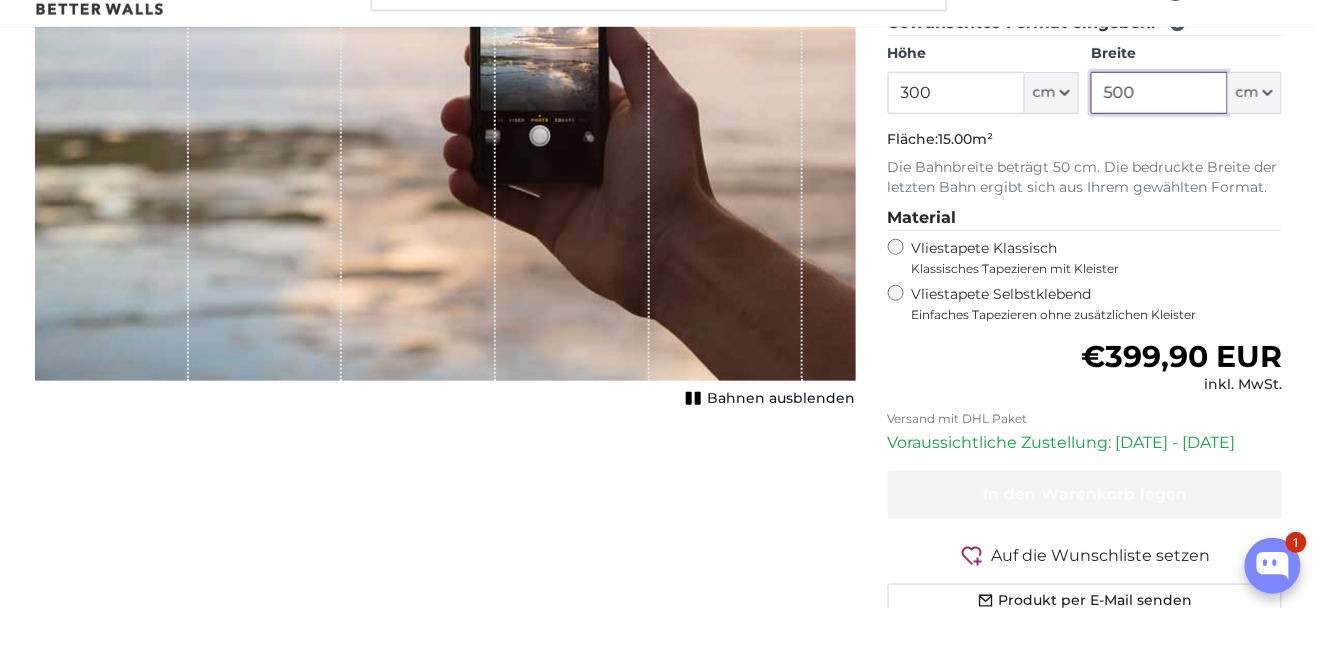 type on "500" 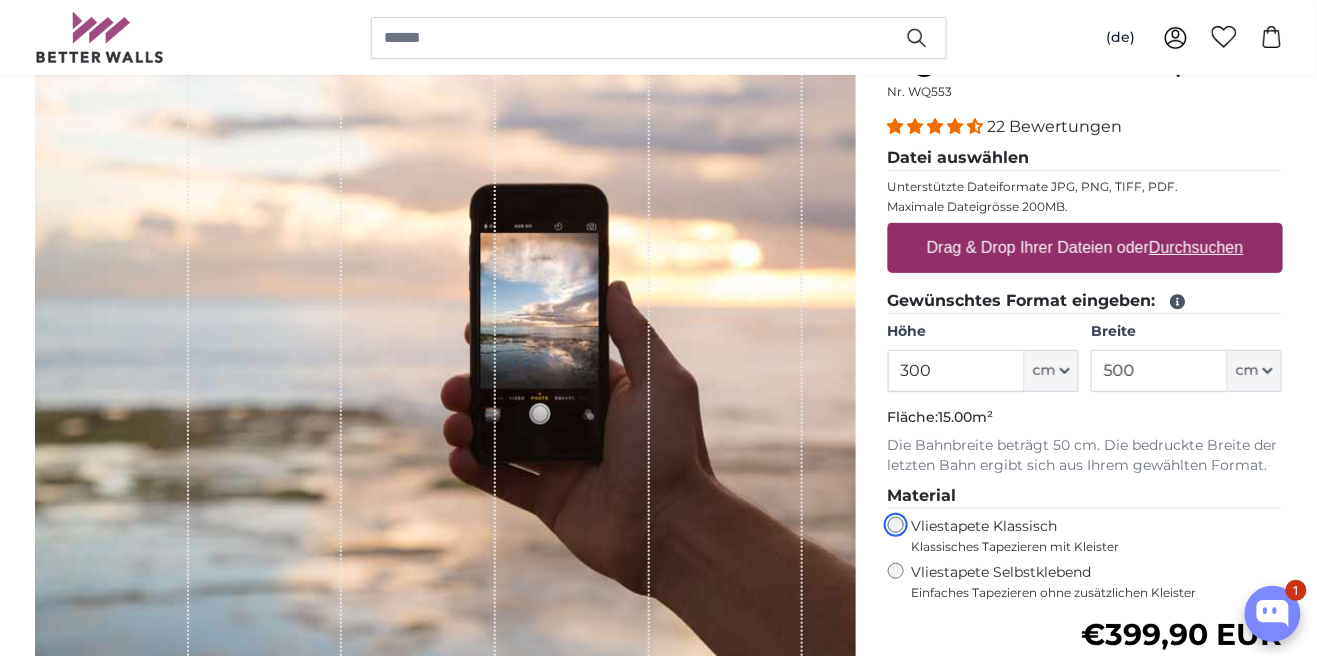 scroll, scrollTop: 216, scrollLeft: 0, axis: vertical 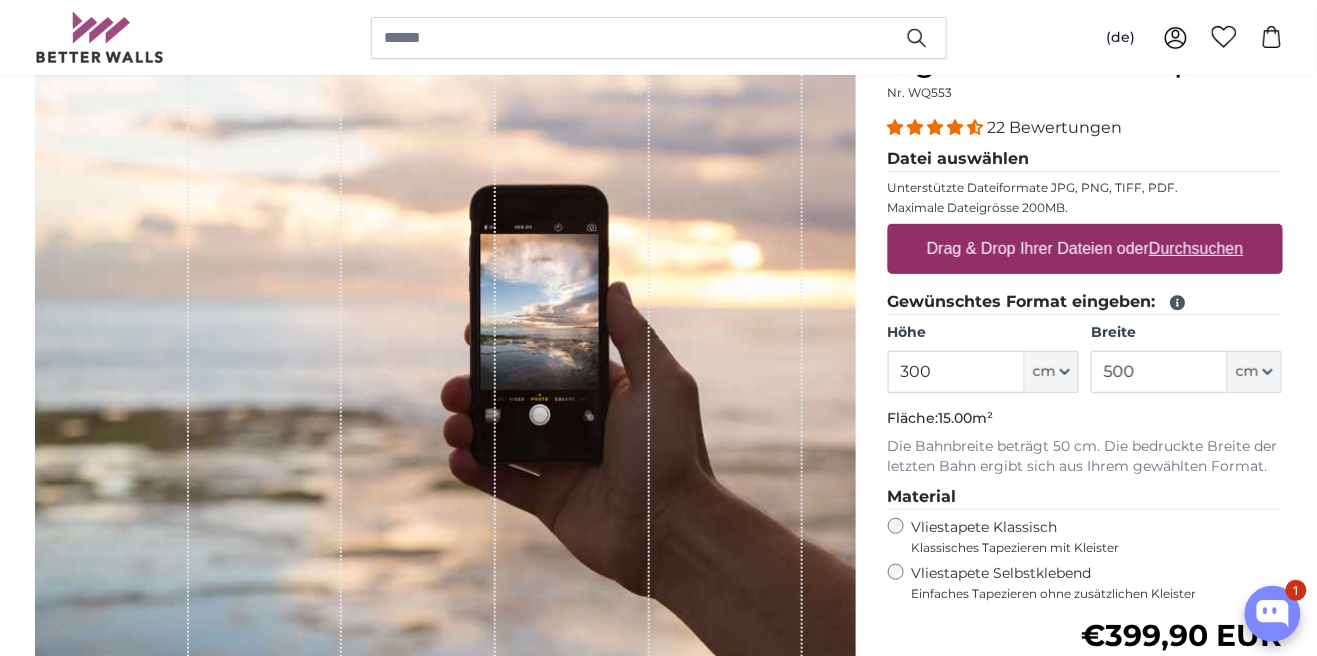 click on "Durchsuchen" at bounding box center (1196, 248) 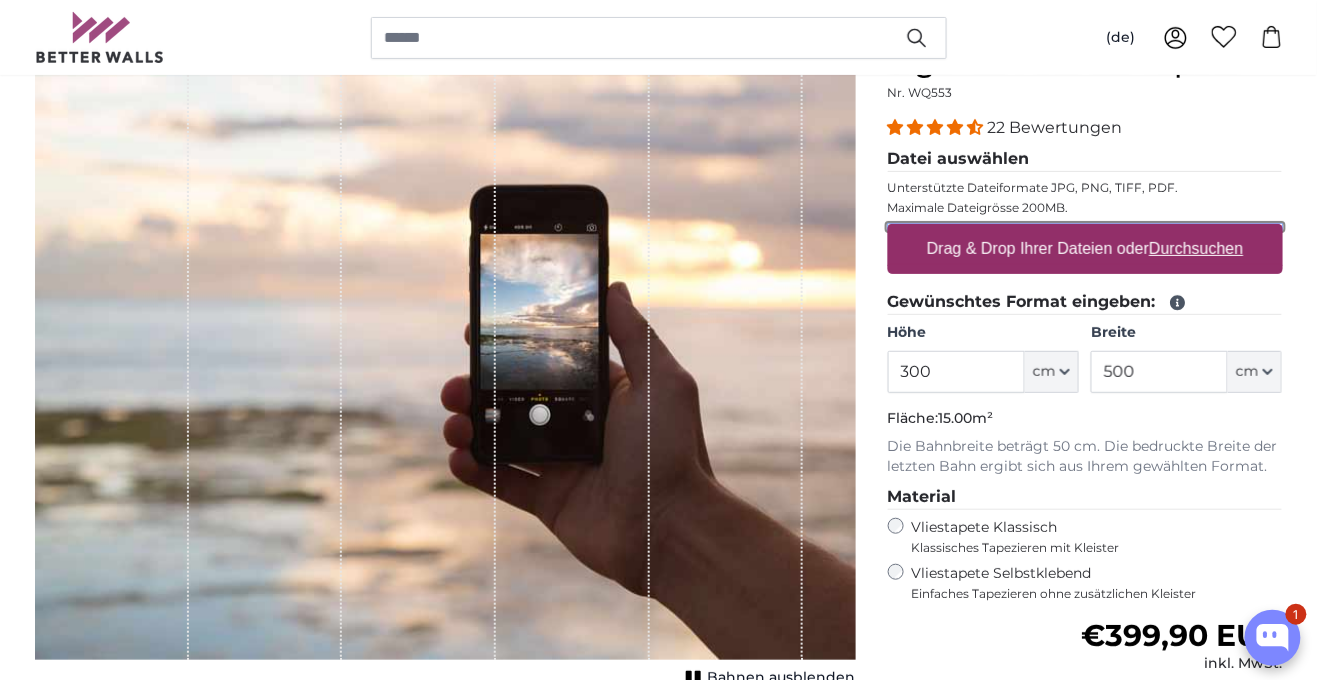 type on "**********" 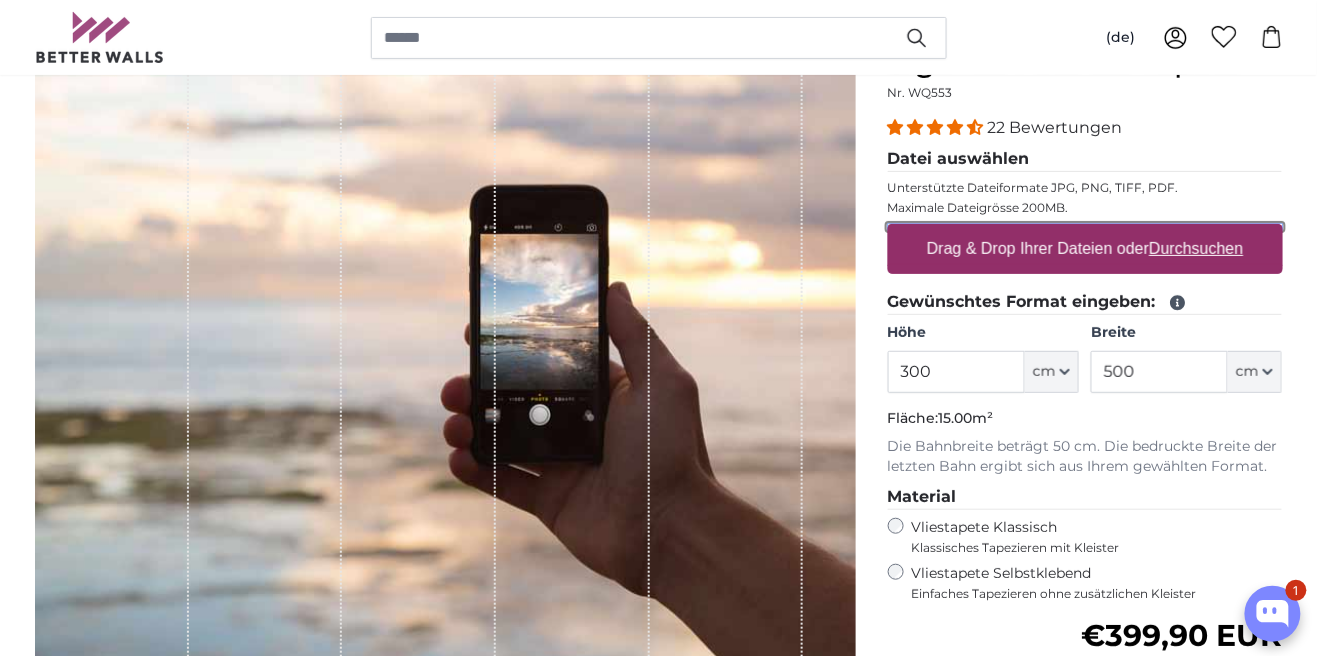 type 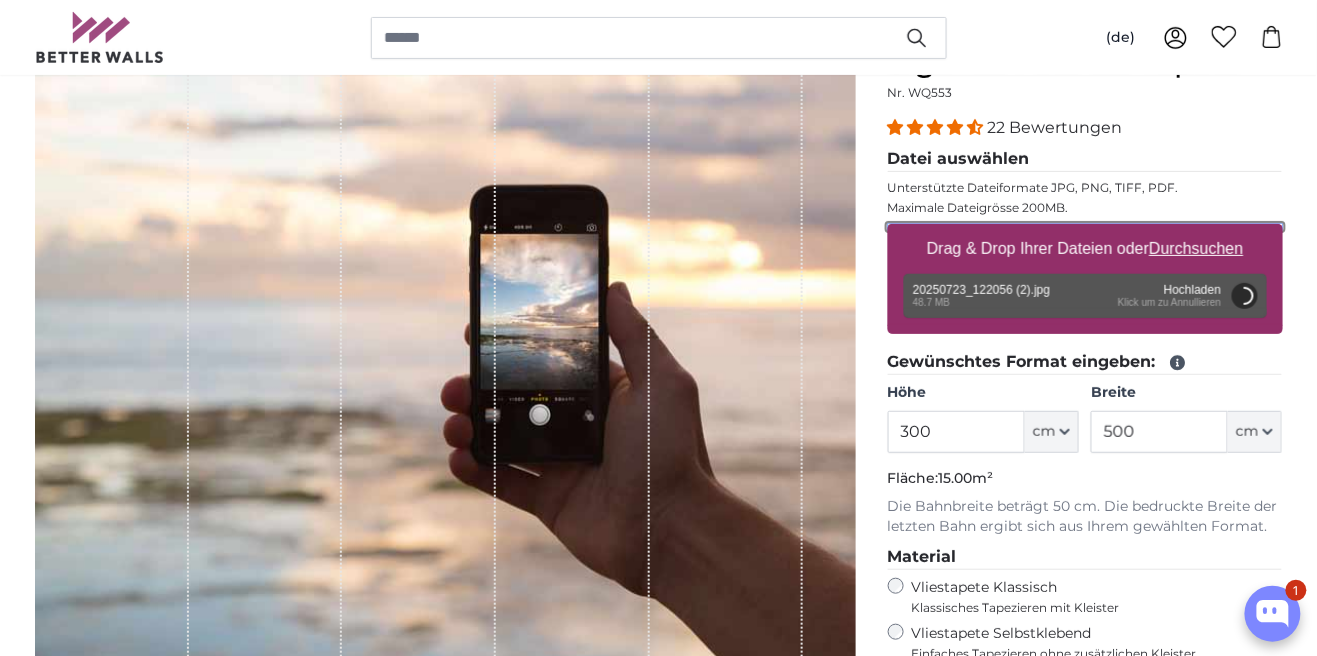 scroll, scrollTop: 215, scrollLeft: 0, axis: vertical 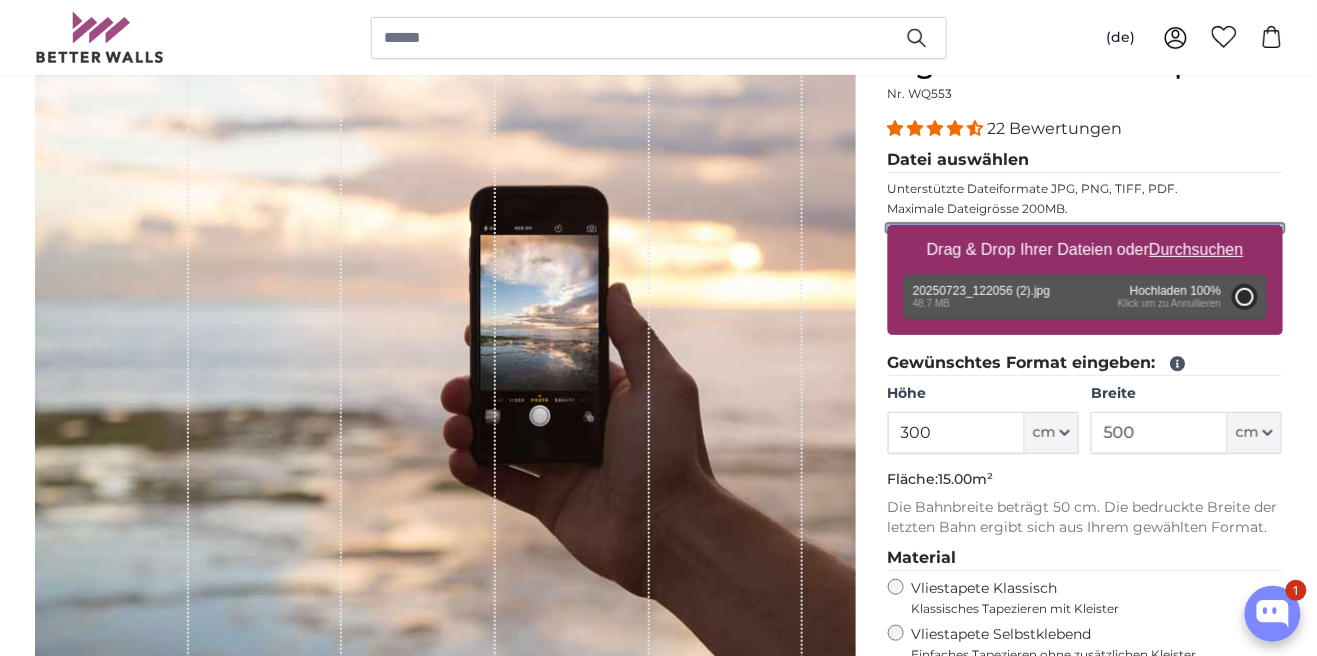 type on "200" 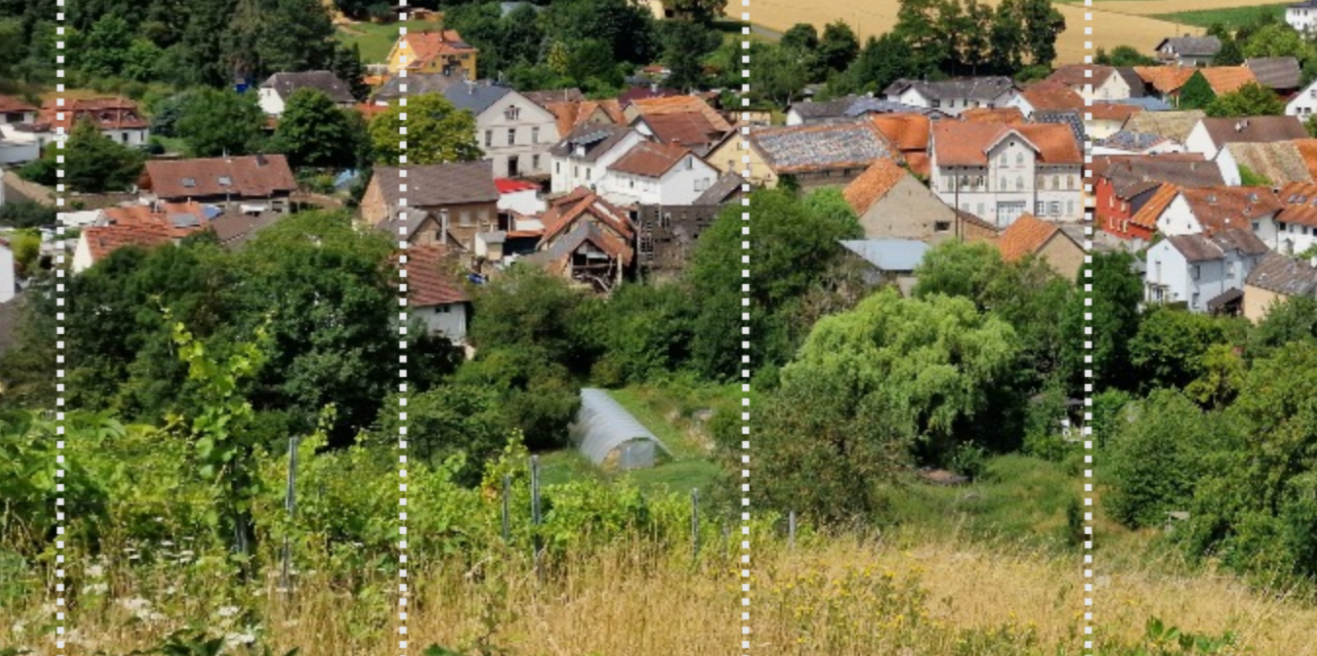 scroll, scrollTop: 109, scrollLeft: 0, axis: vertical 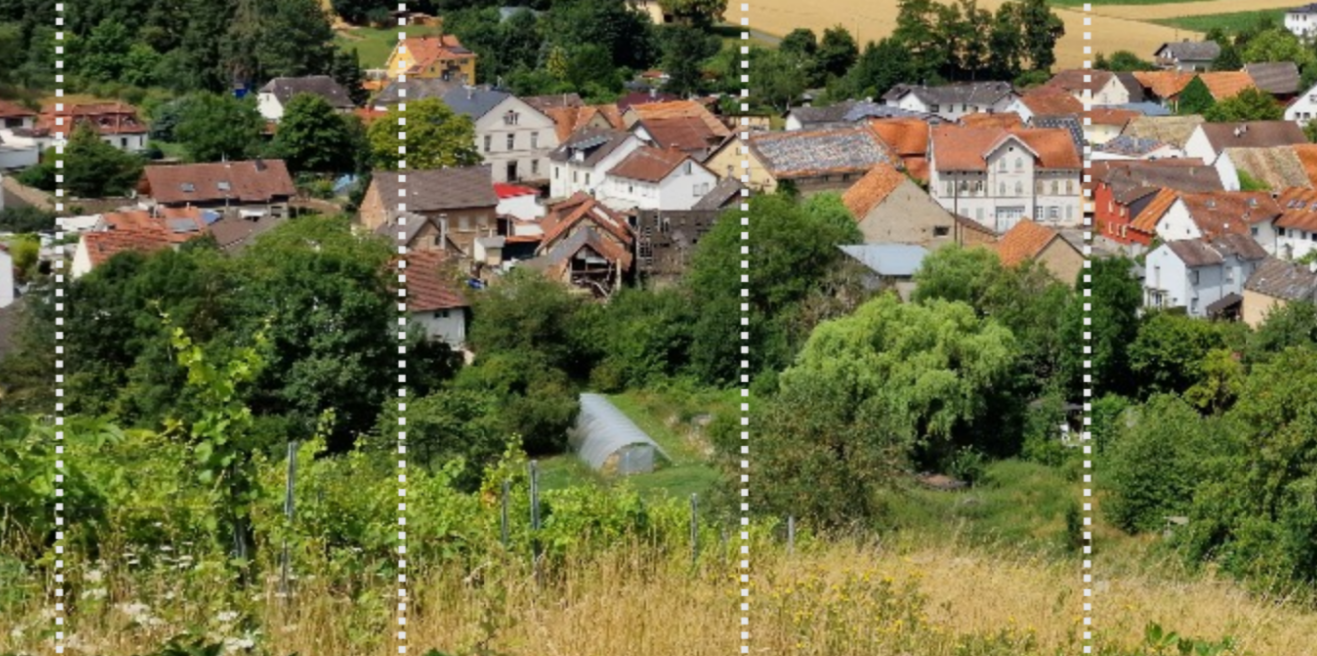 click at bounding box center (370, 342) 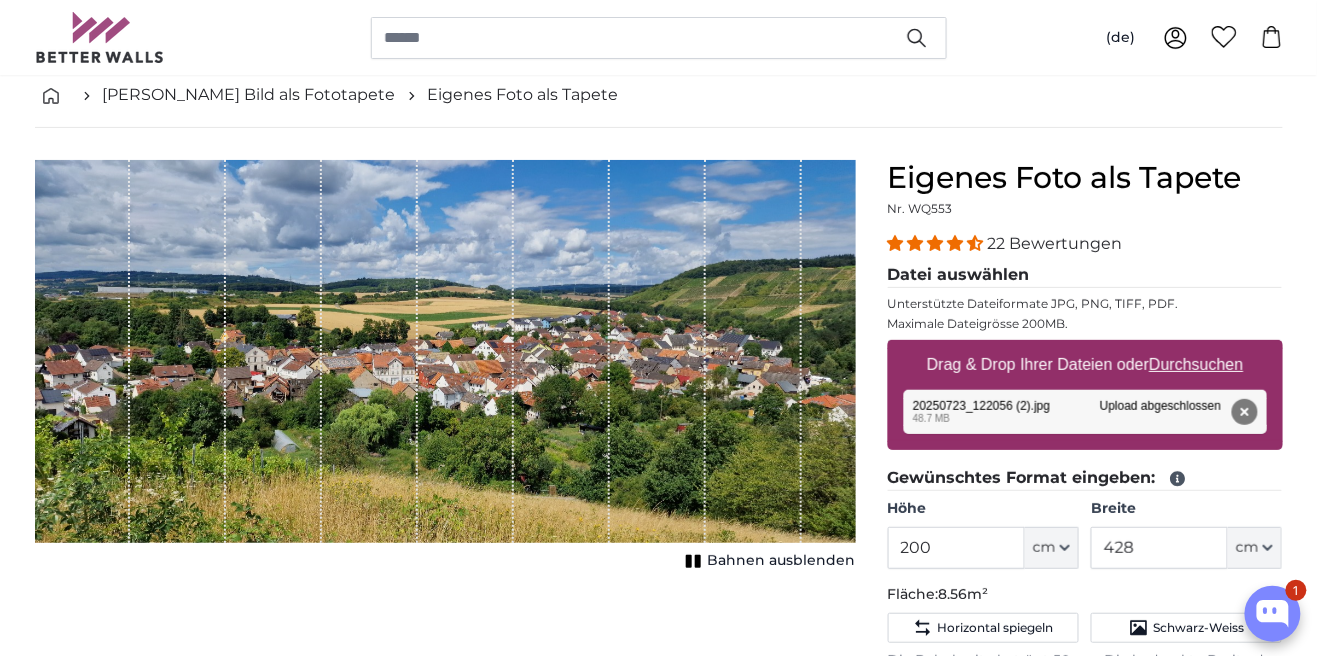 scroll, scrollTop: 37, scrollLeft: 0, axis: vertical 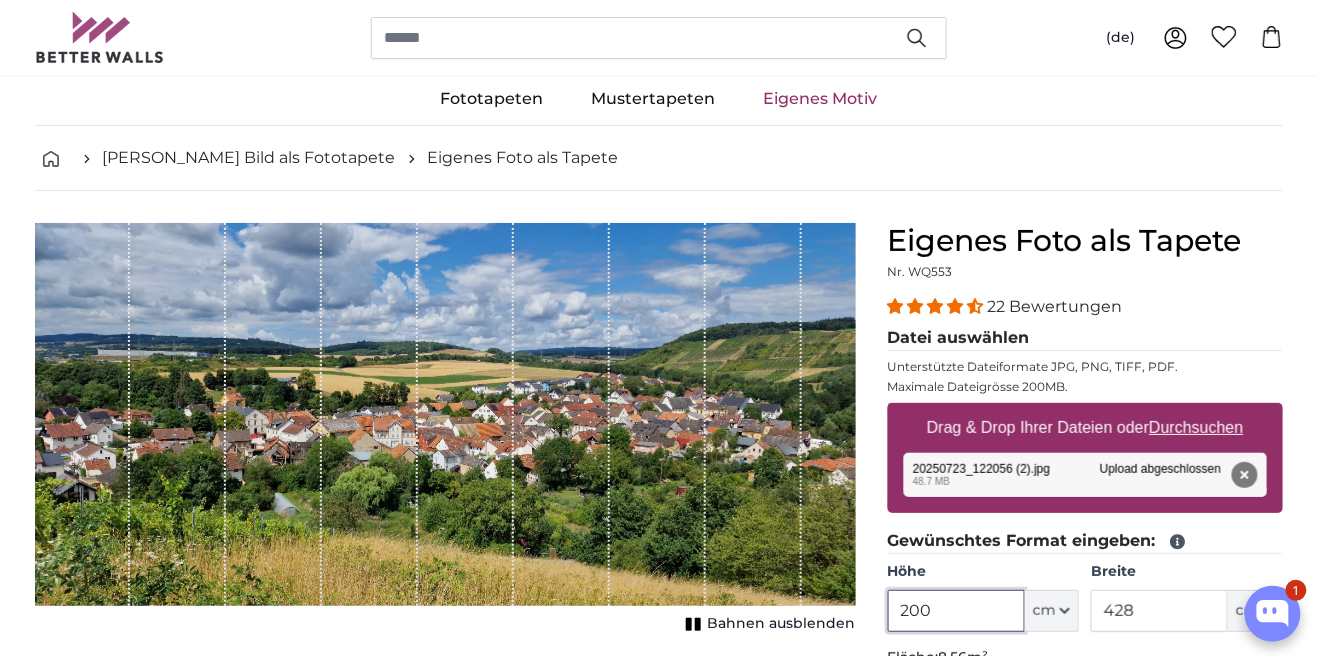 click on "200" at bounding box center [956, 611] 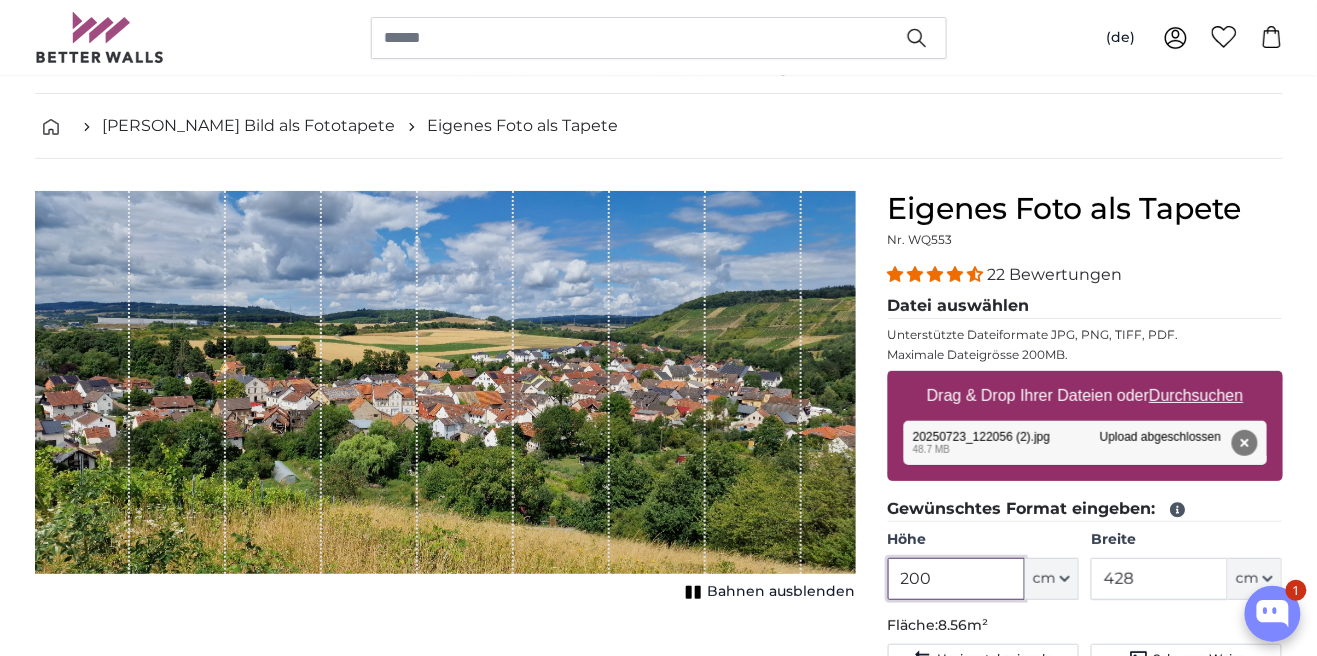 scroll, scrollTop: 133, scrollLeft: 0, axis: vertical 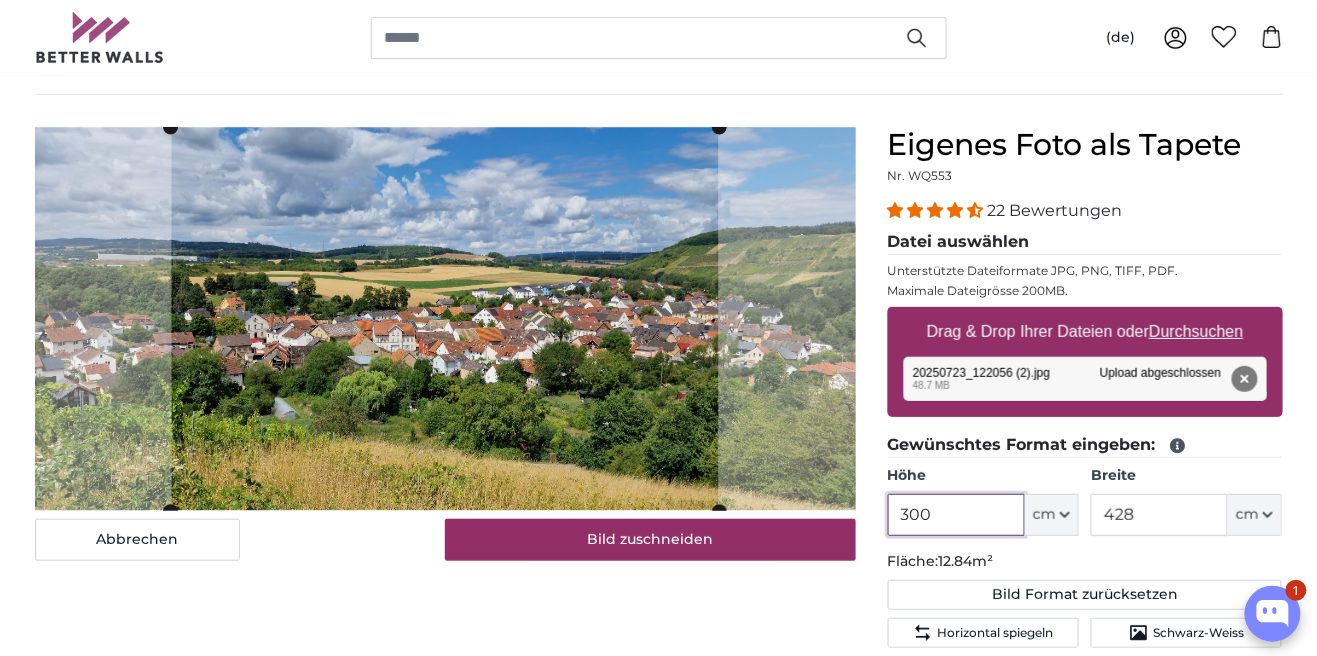 type on "300" 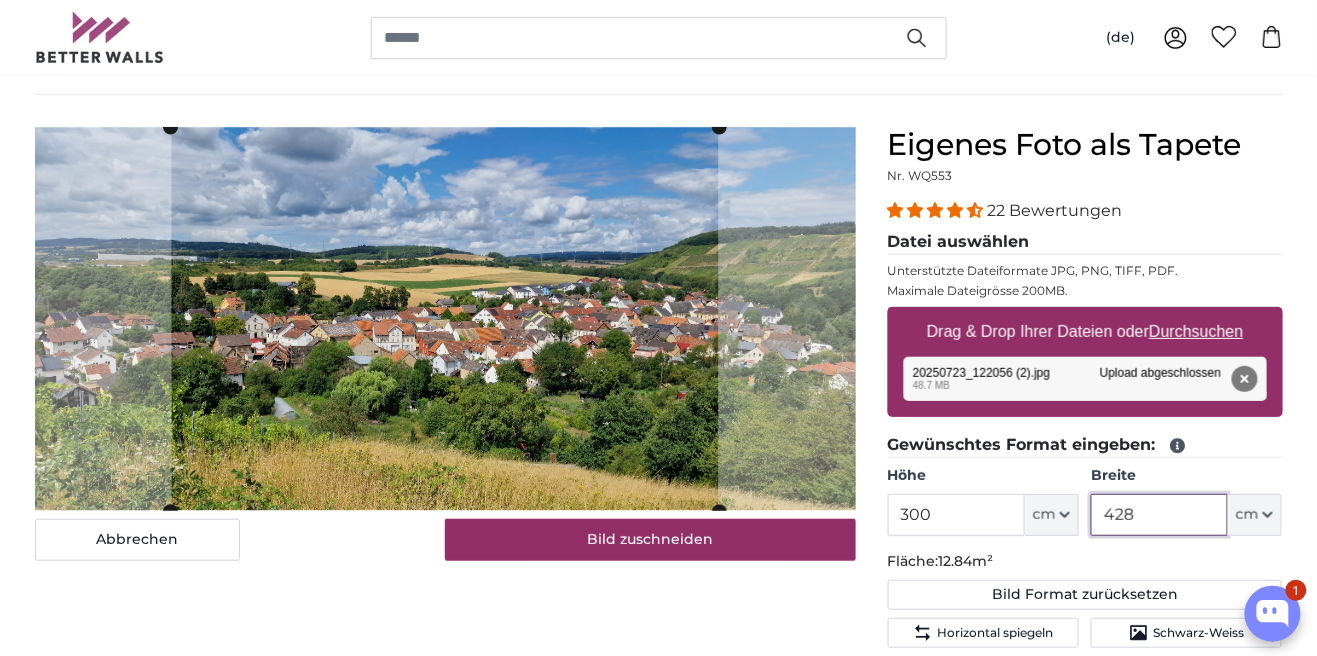 click on "428" at bounding box center (1159, 515) 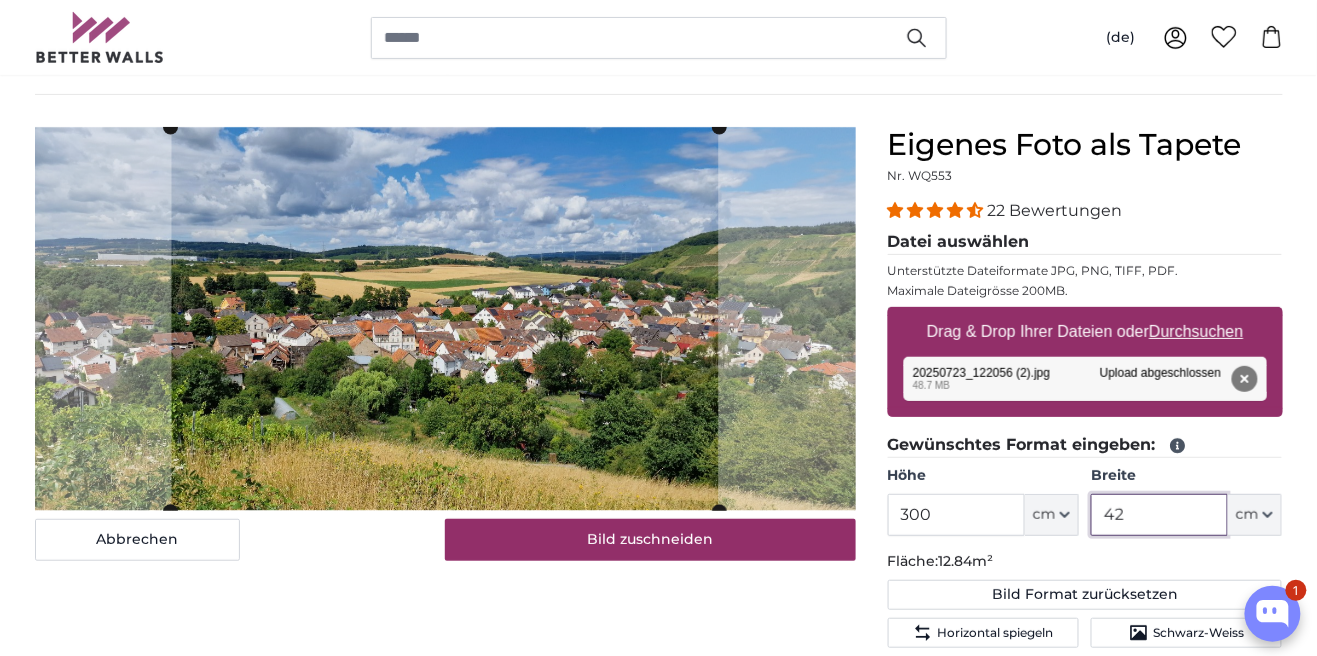 type on "4" 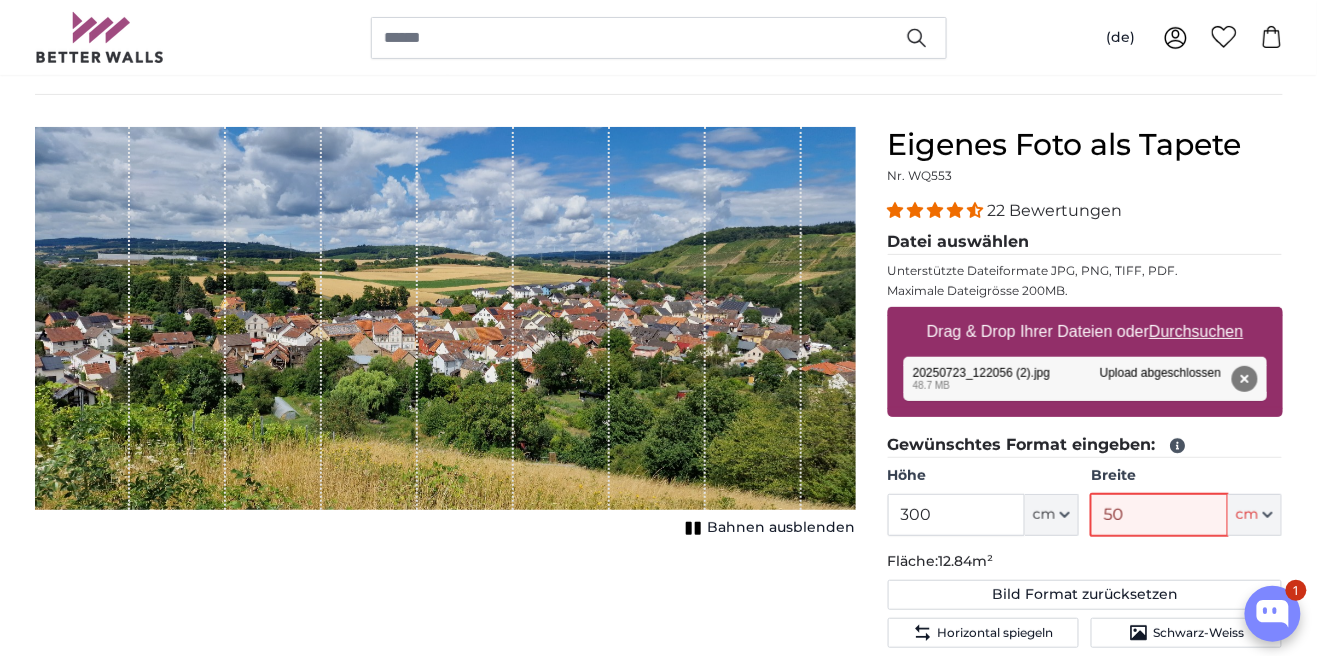 type on "500" 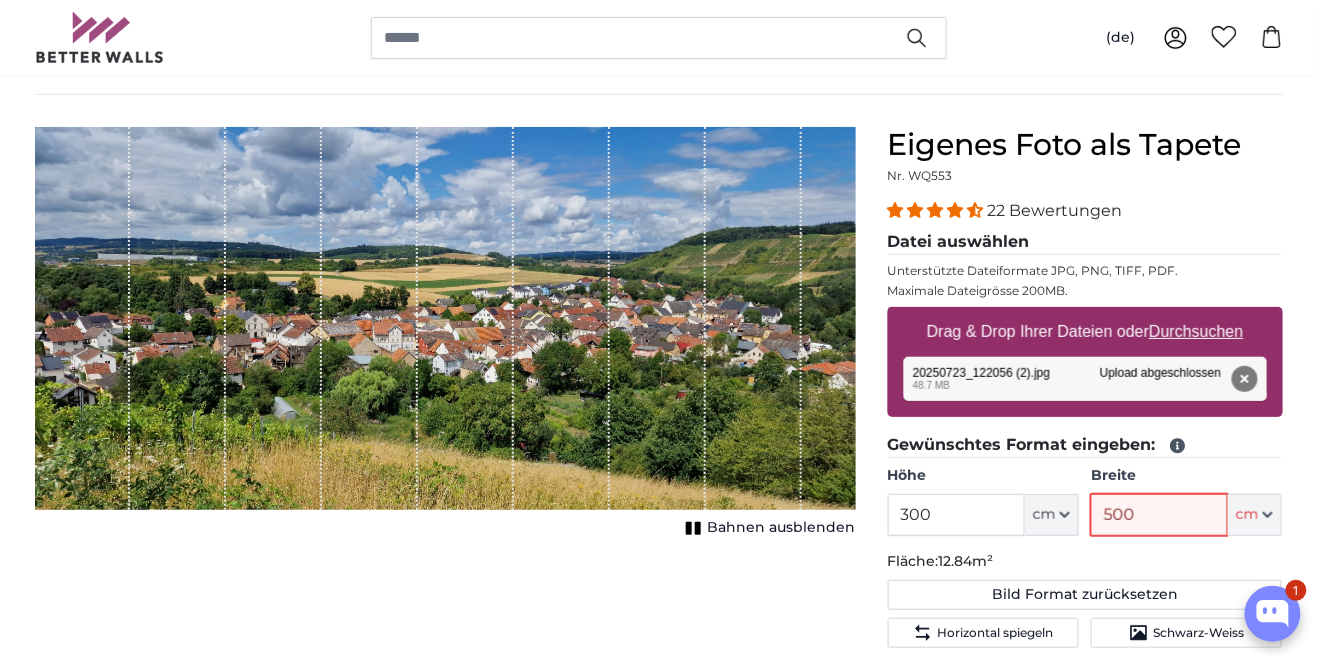 type 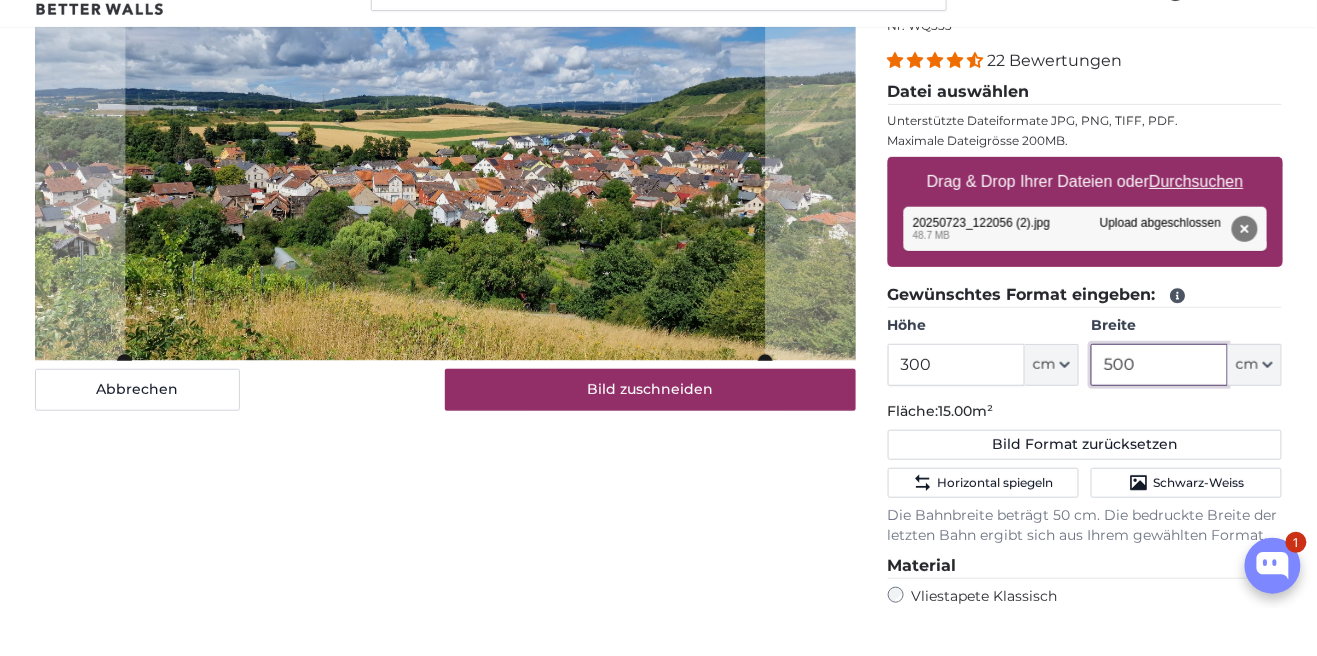scroll, scrollTop: 256, scrollLeft: 0, axis: vertical 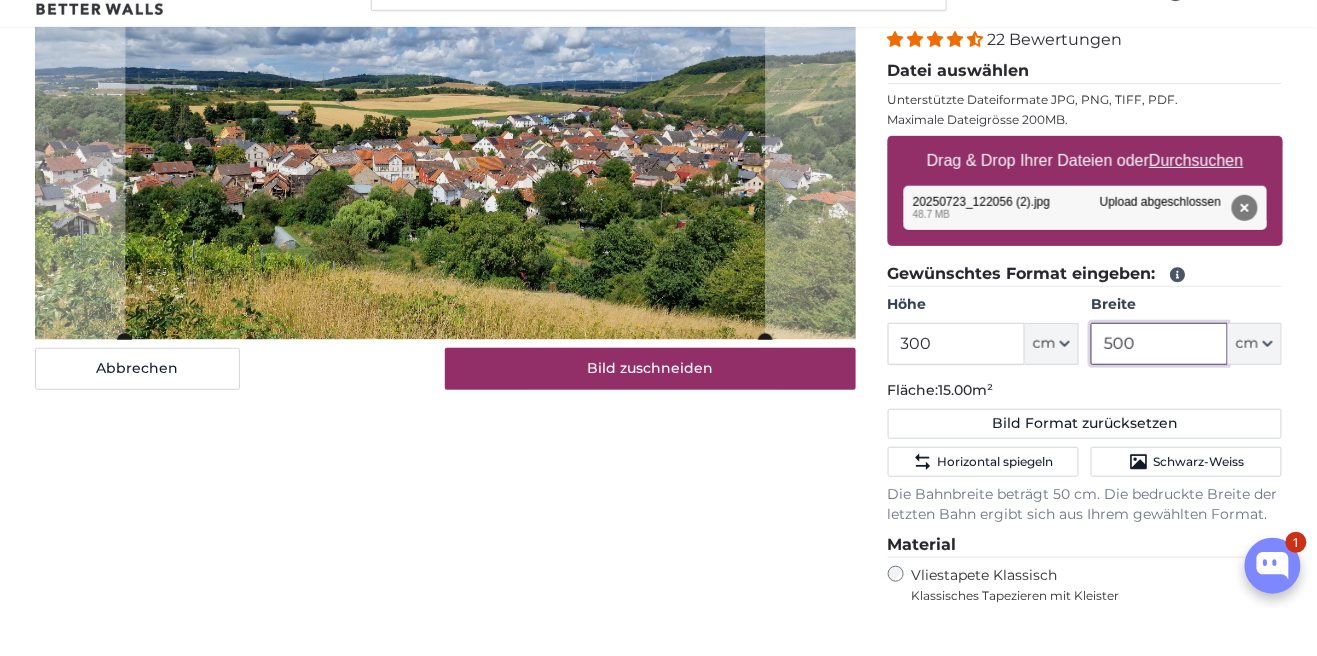 type on "500" 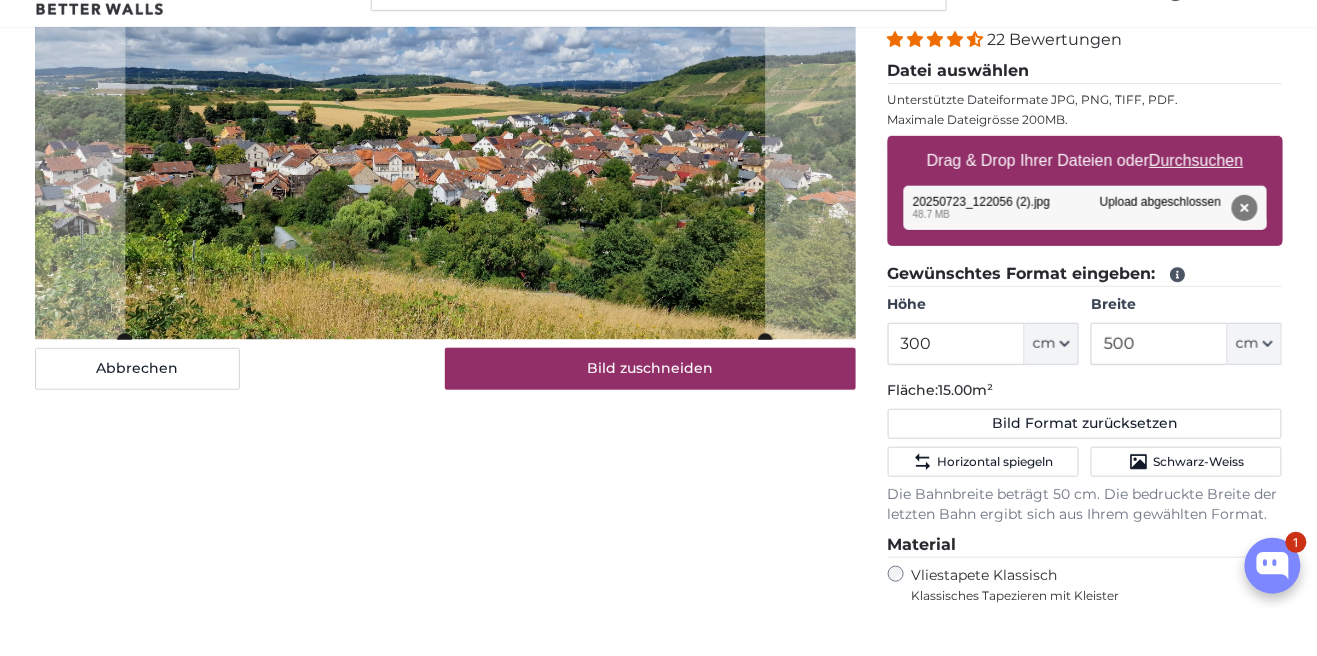 click on "Abbrechen
Bild zuschneiden
Bahnen ausblenden" at bounding box center [445, 522] 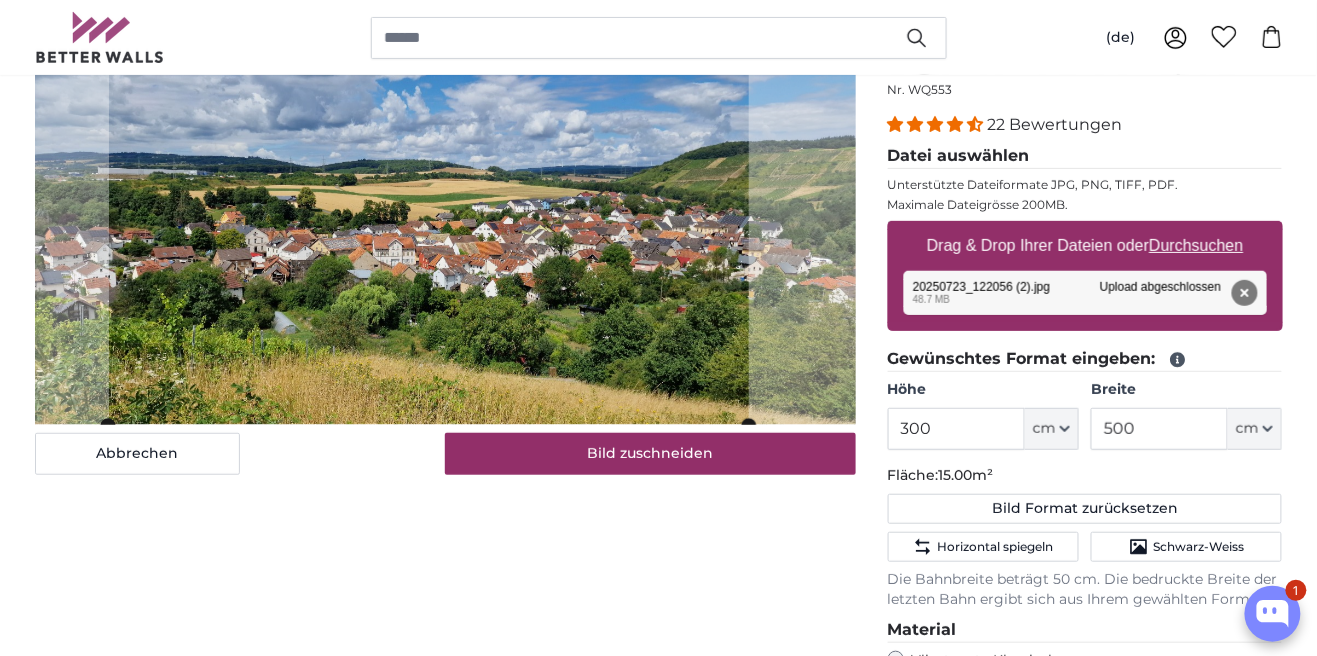 scroll, scrollTop: 223, scrollLeft: 0, axis: vertical 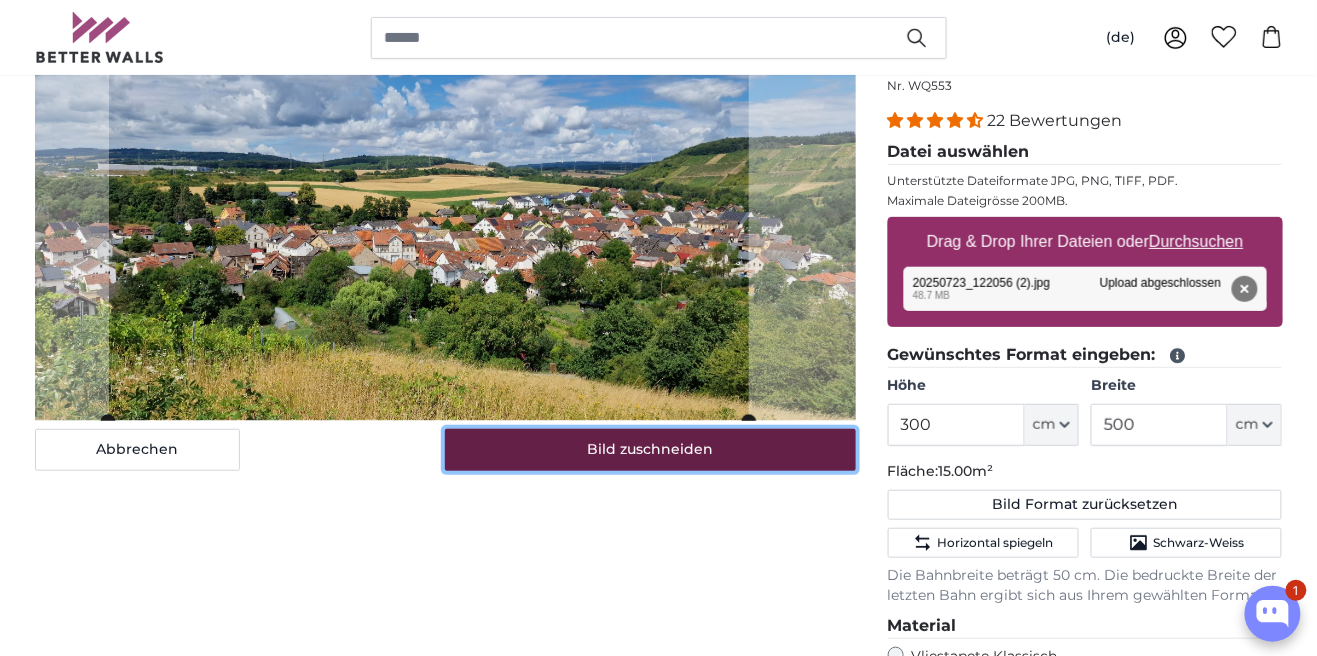 click on "Bild zuschneiden" at bounding box center (650, 450) 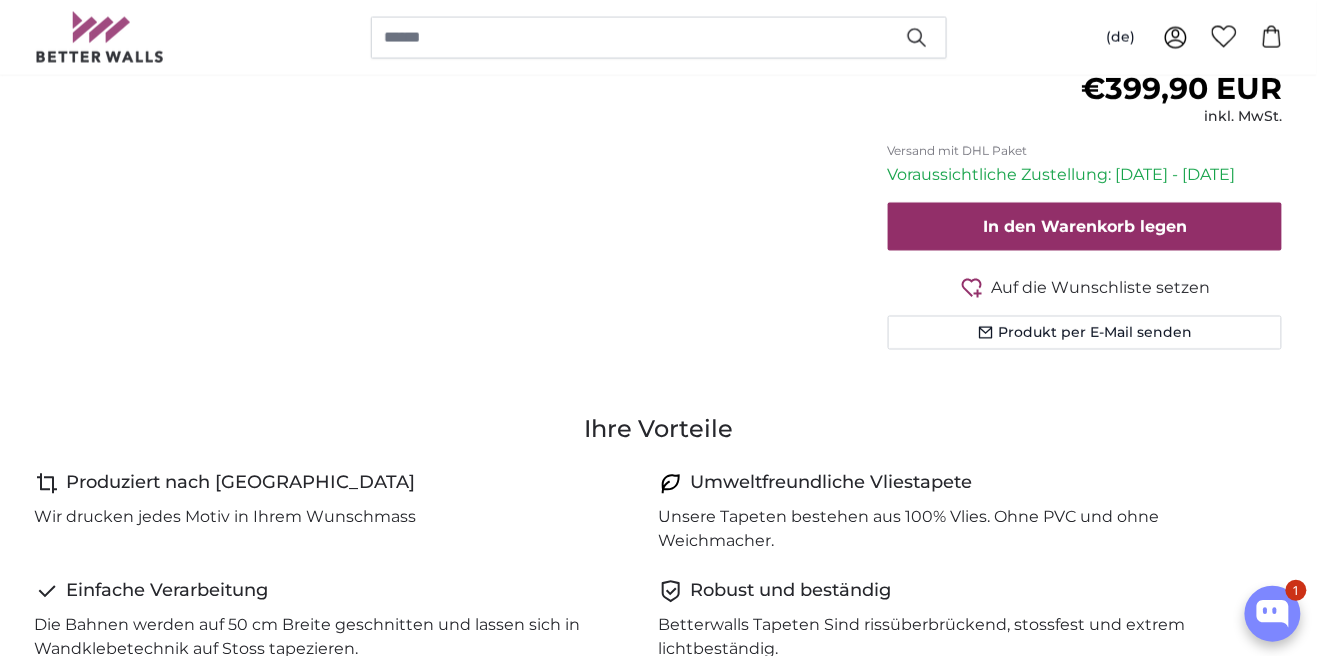 scroll, scrollTop: 914, scrollLeft: 0, axis: vertical 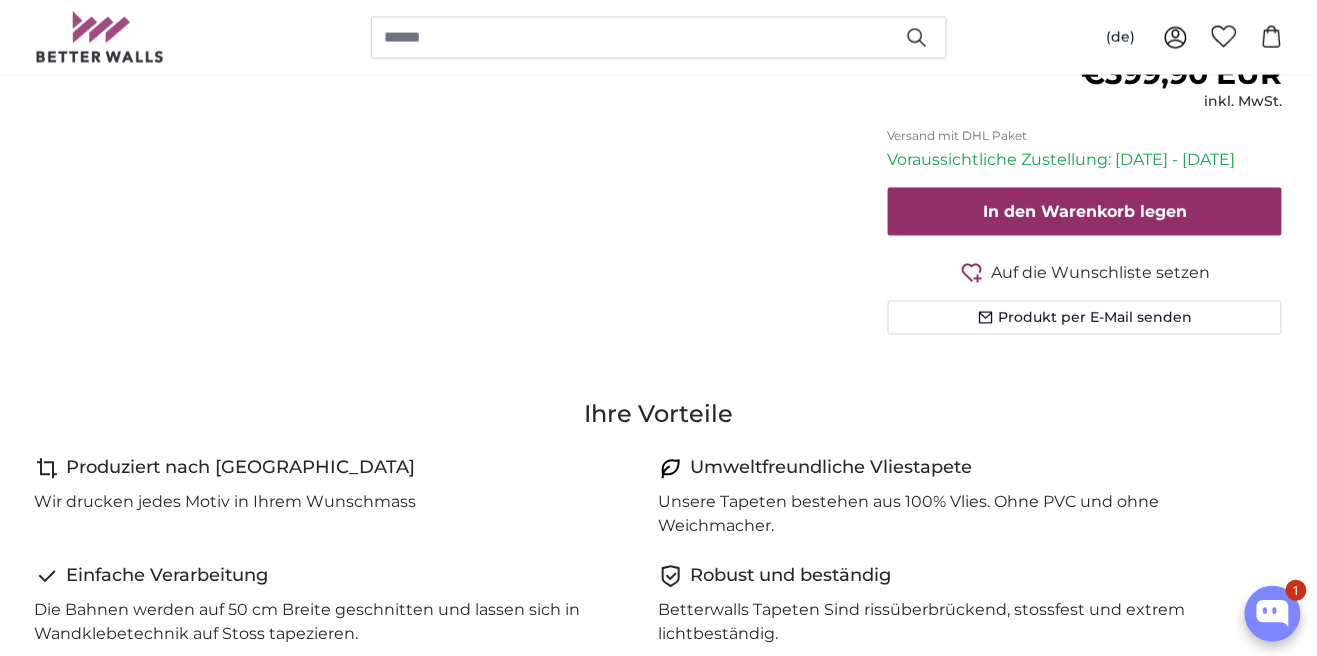 click on "Abbrechen
Bild zuschneiden
Bahnen ausblenden" at bounding box center (445, -136) 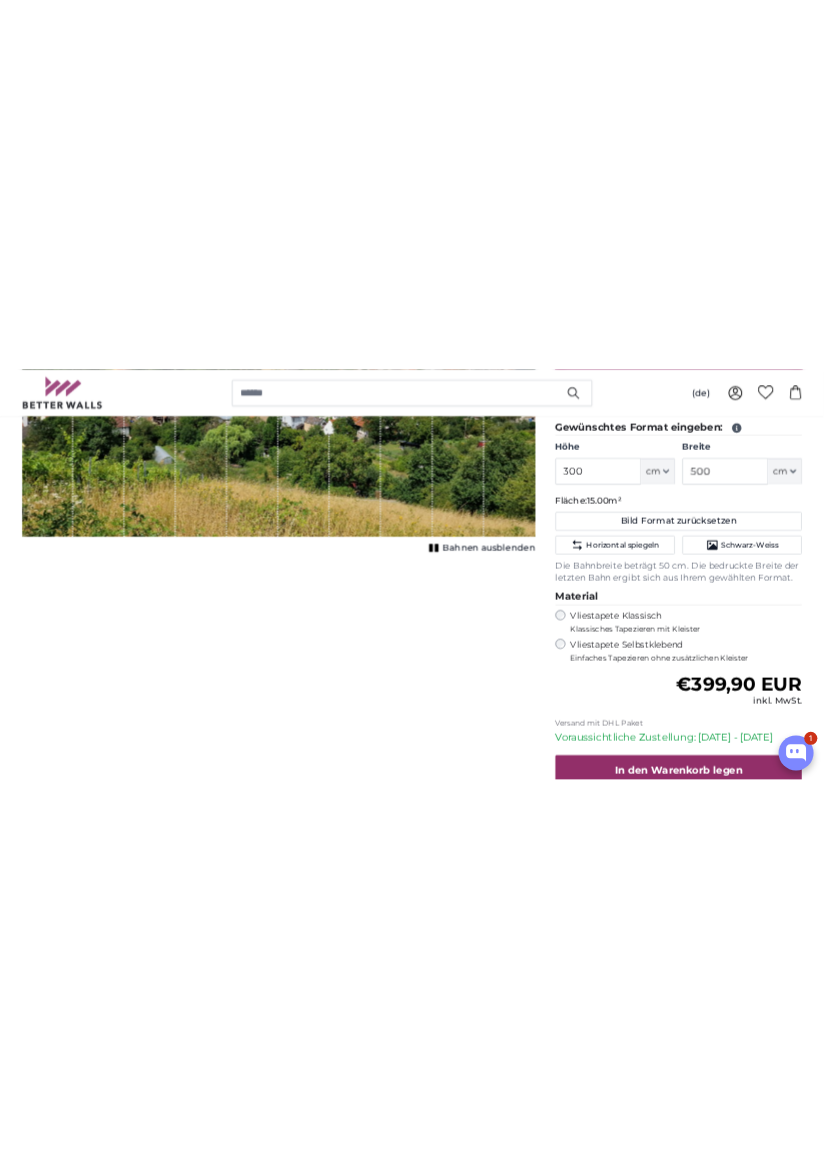 scroll, scrollTop: 494, scrollLeft: 0, axis: vertical 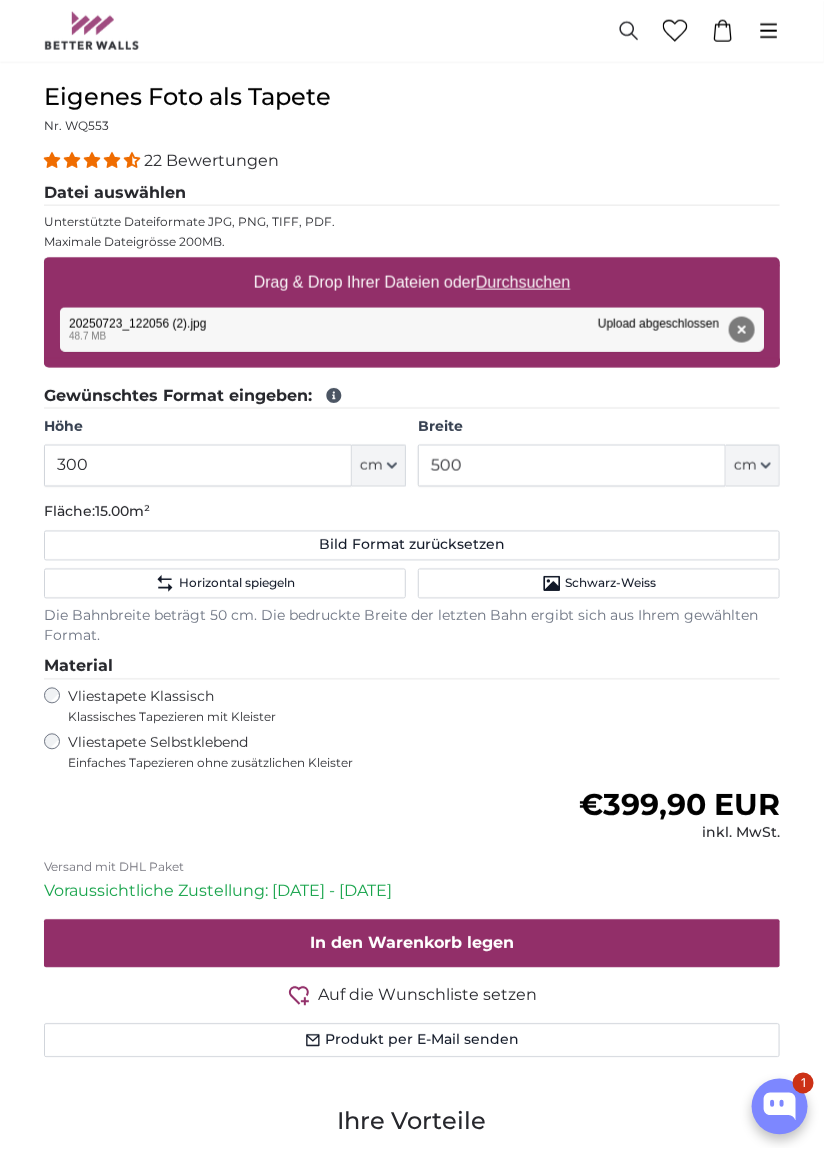 click on "Durchsuchen" at bounding box center [523, 282] 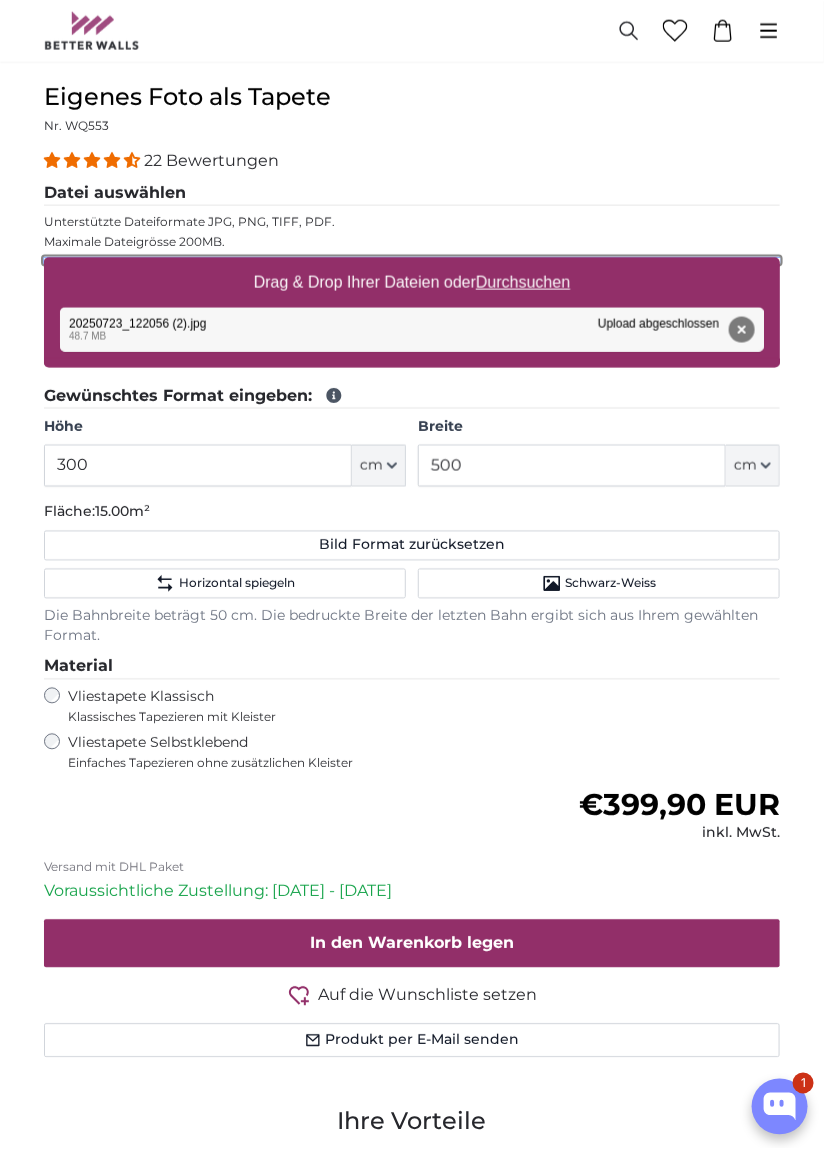 click on "Drag & Drop Ihrer Dateien oder  Durchsuchen" at bounding box center [412, 261] 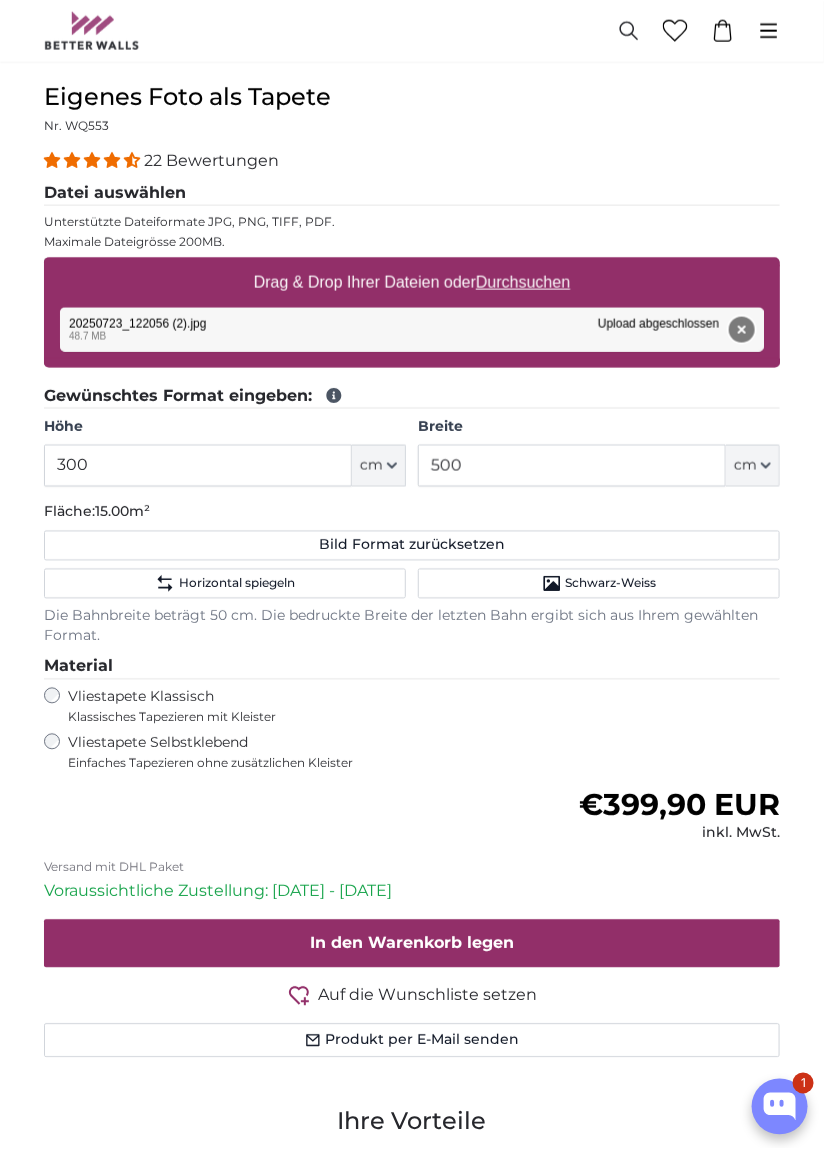 click on "Entfernen" at bounding box center (742, 330) 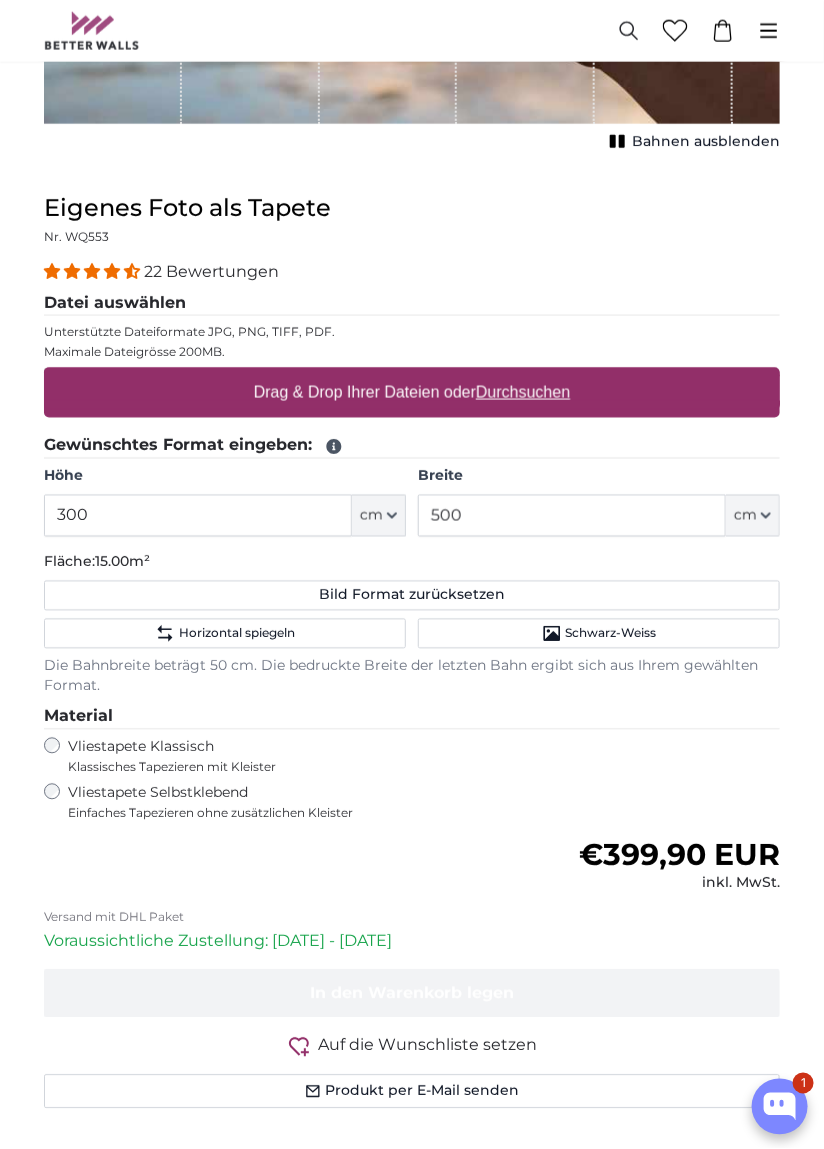 click on "Durchsuchen" at bounding box center (523, 392) 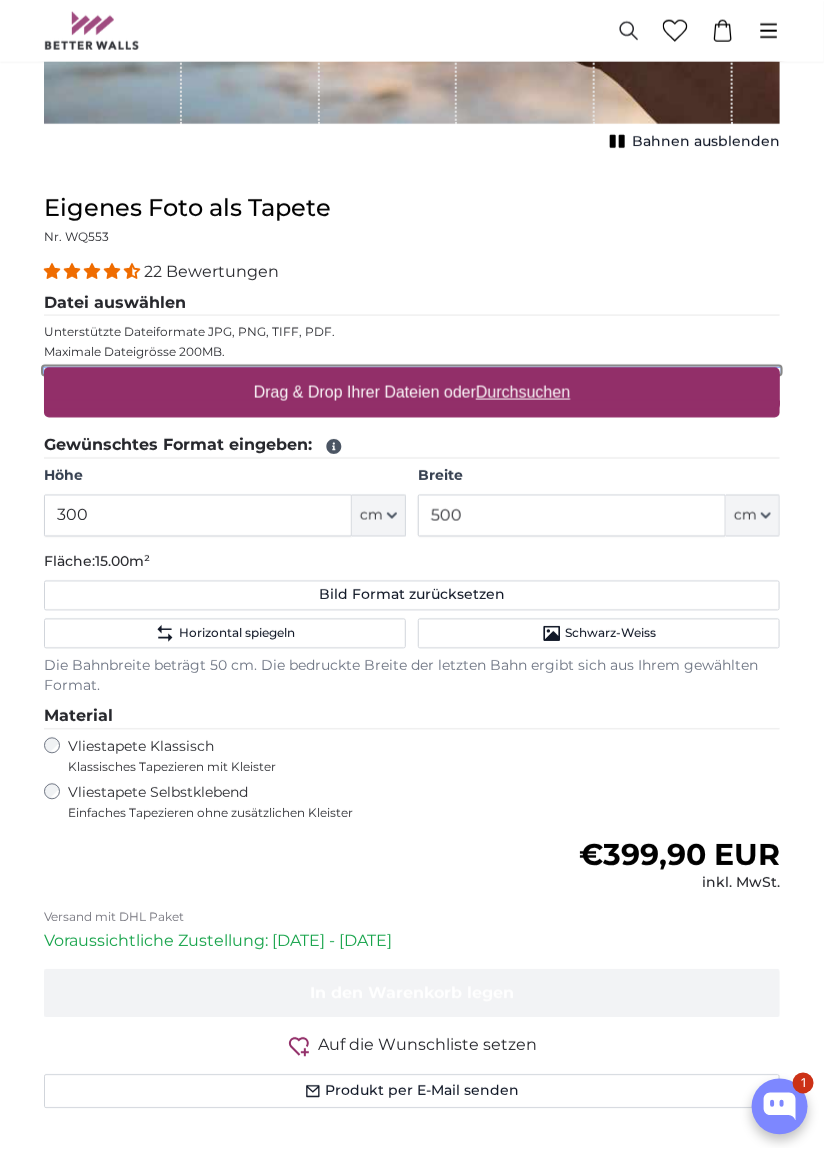 click on "Drag & Drop Ihrer Dateien oder  Durchsuchen" at bounding box center (412, 371) 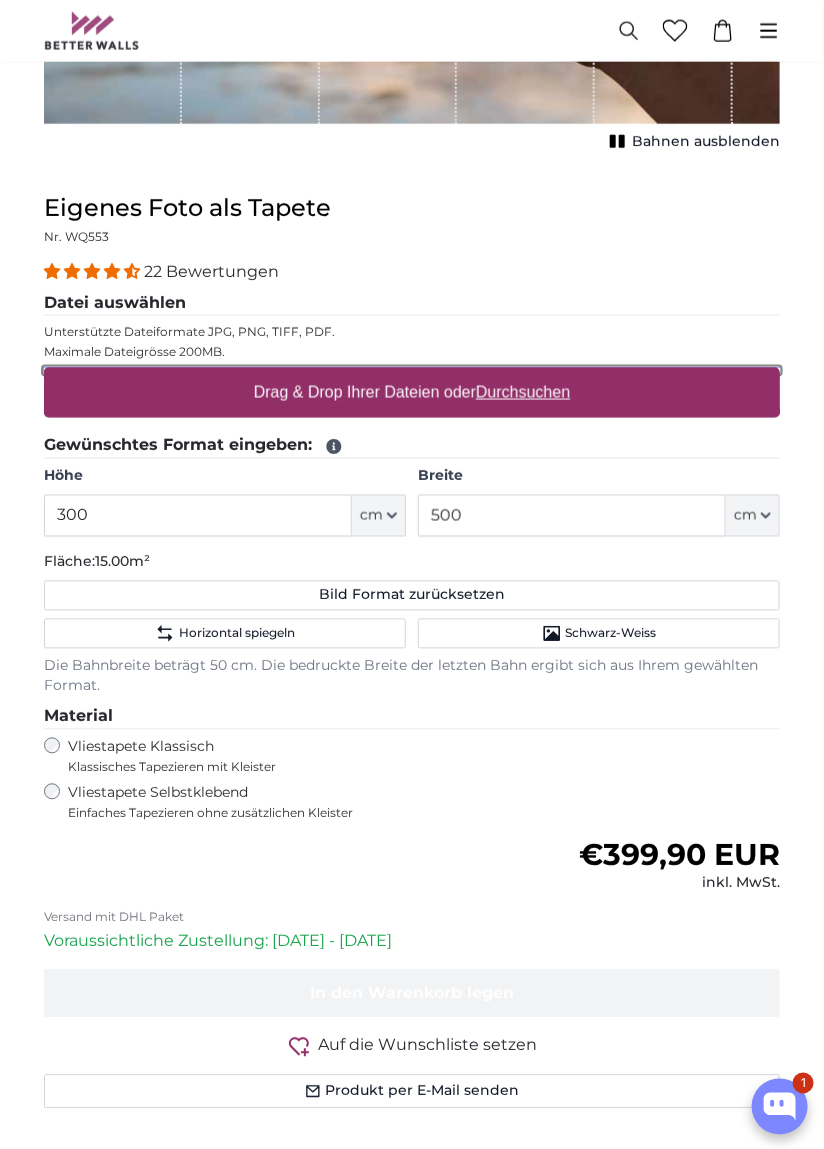 type on "**********" 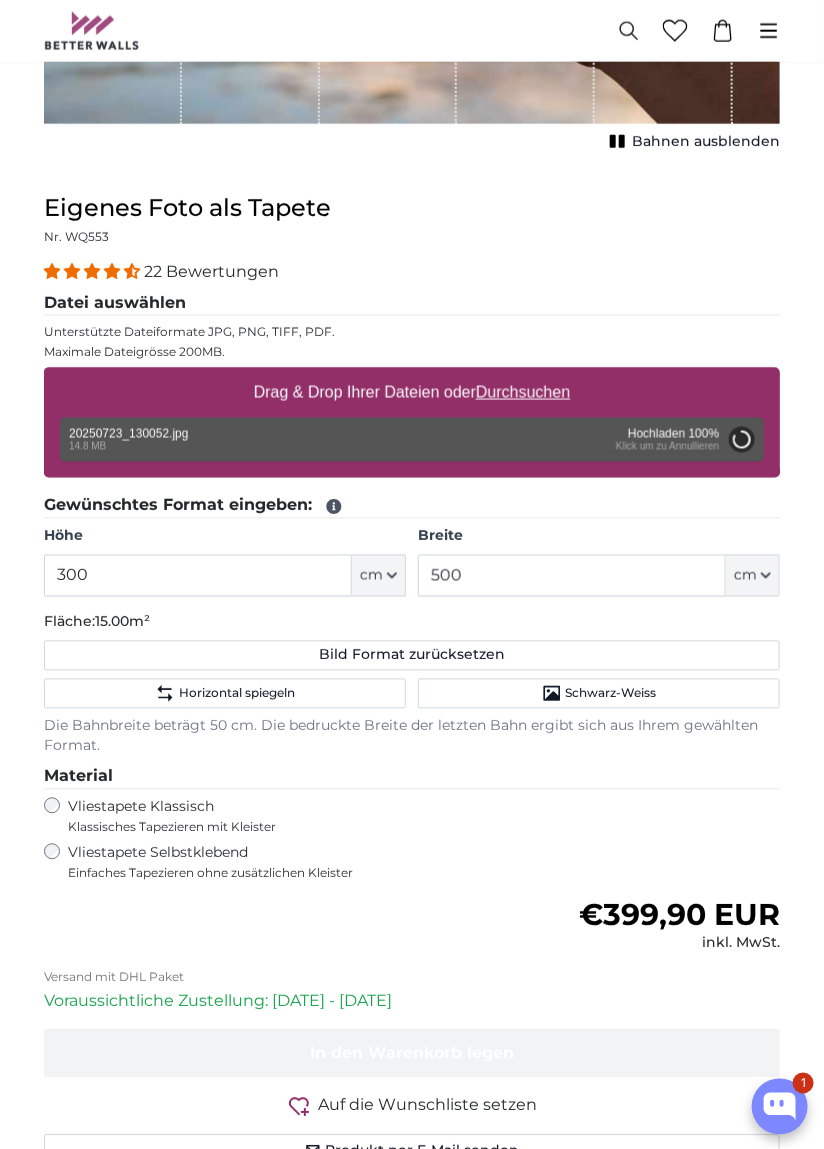 type on "200" 